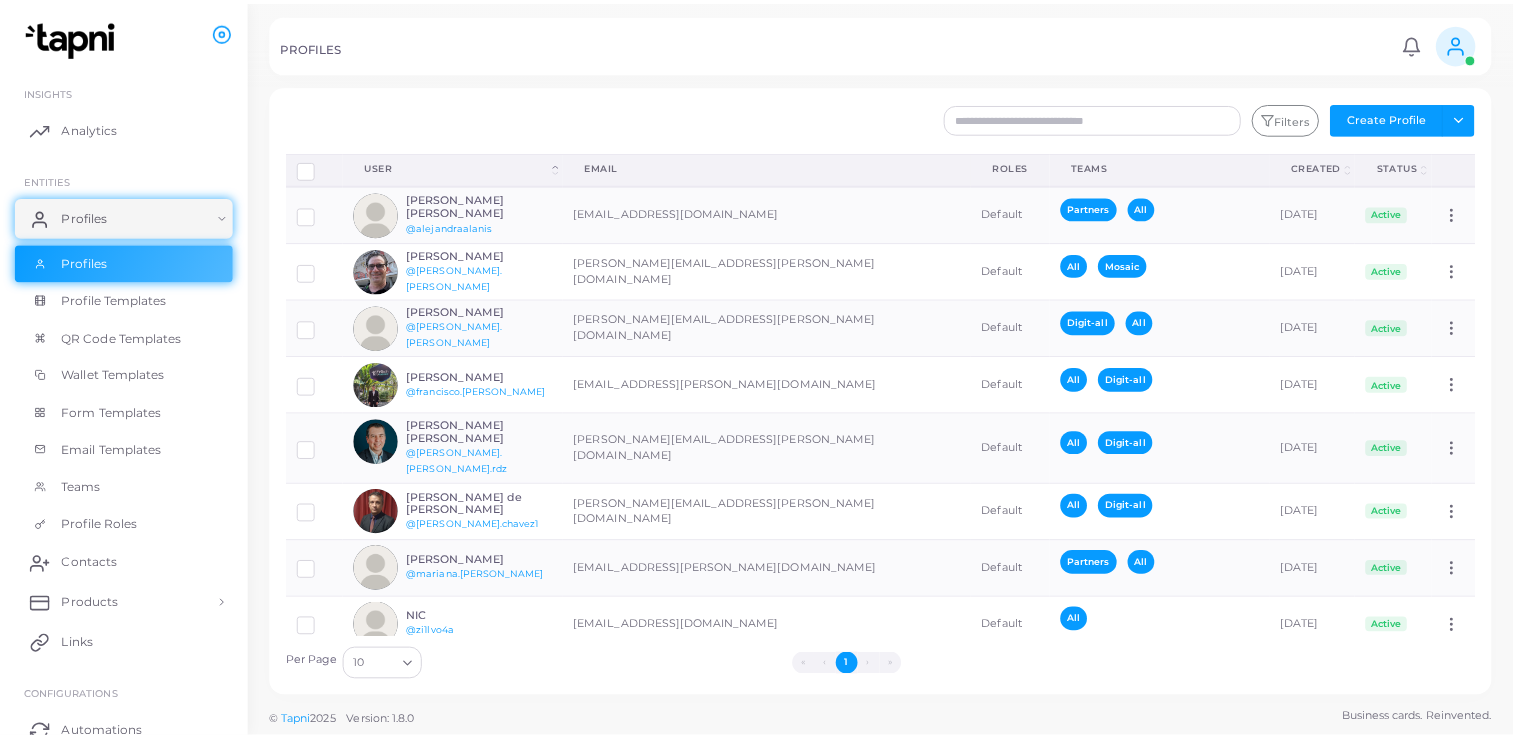 scroll, scrollTop: 0, scrollLeft: 0, axis: both 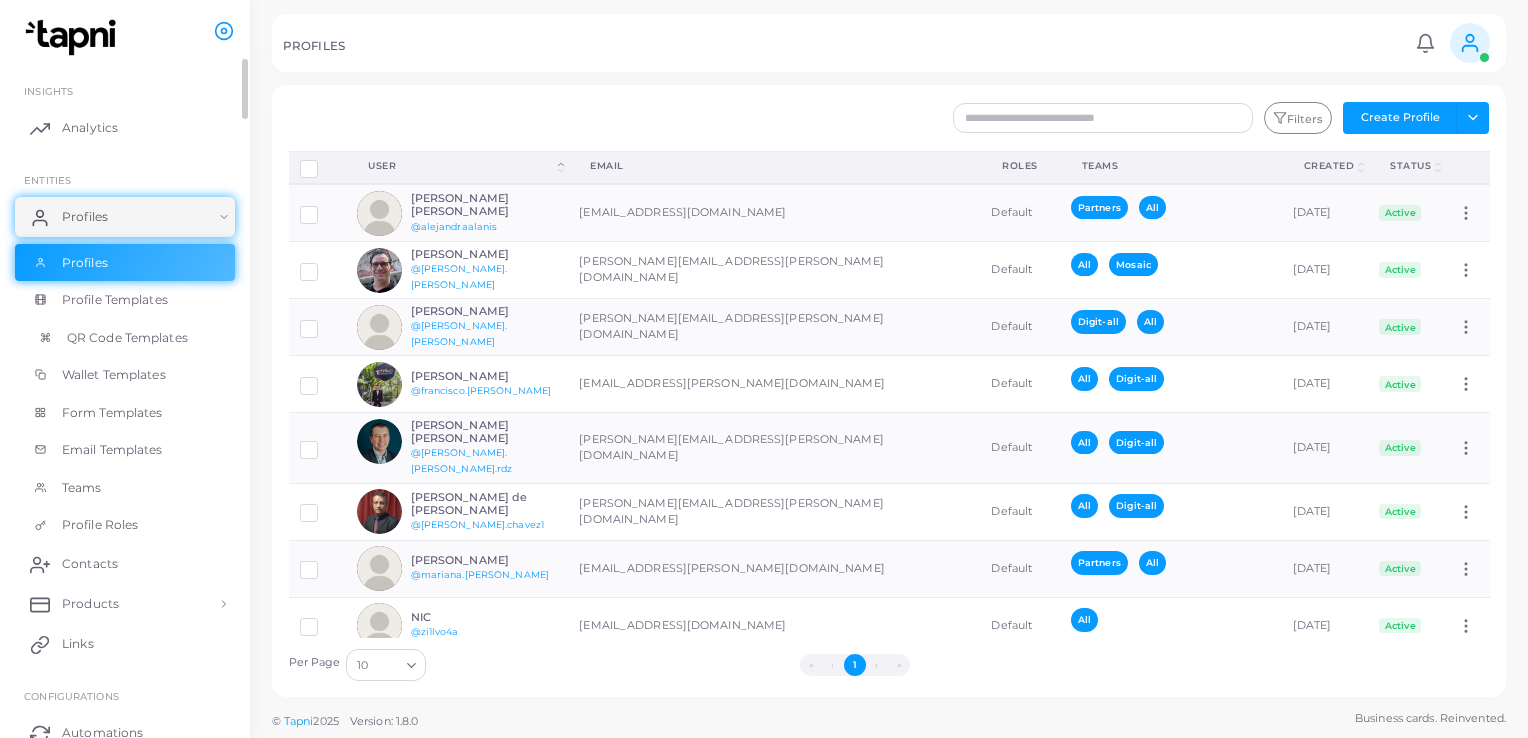 click on "QR Code Templates" at bounding box center [125, 338] 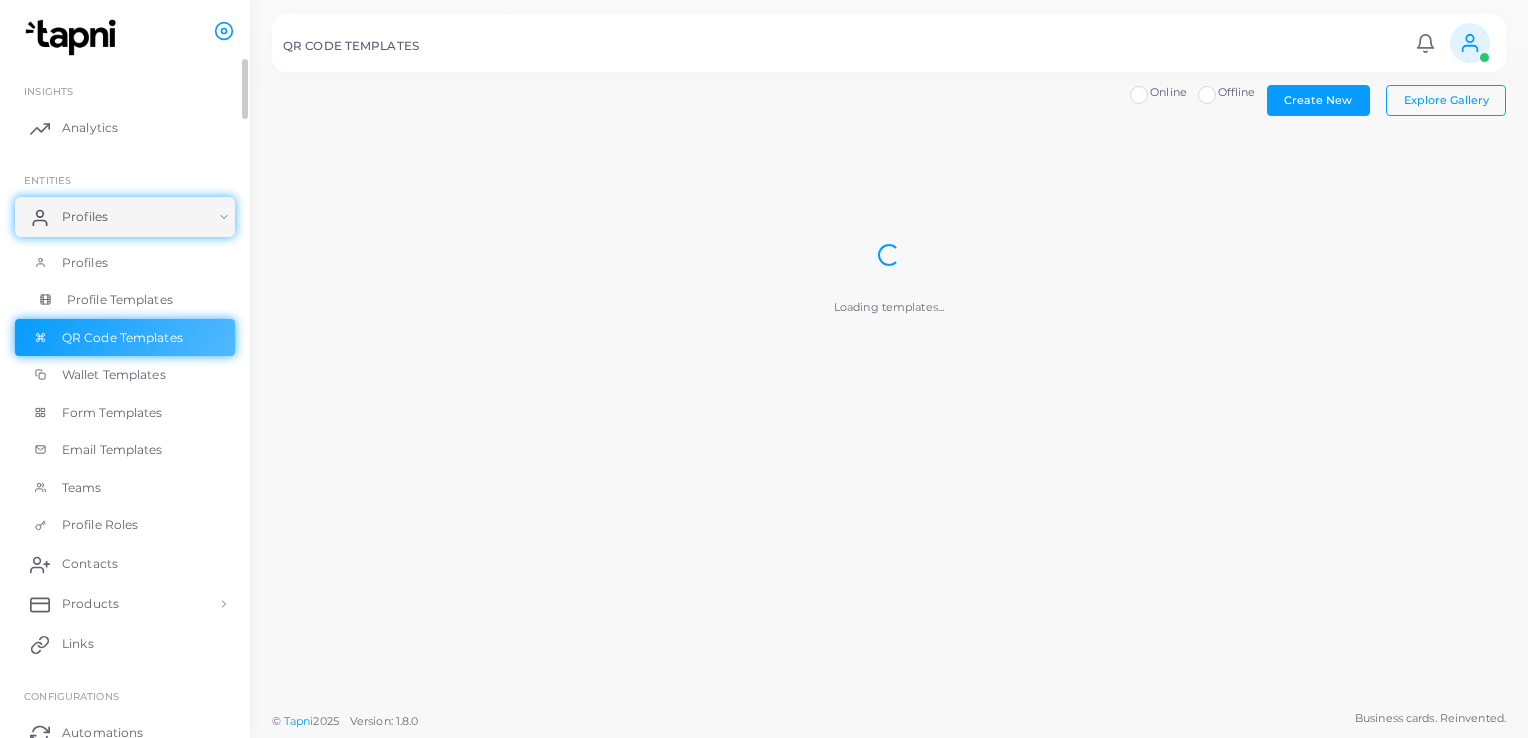 click on "Profile Templates" at bounding box center [120, 300] 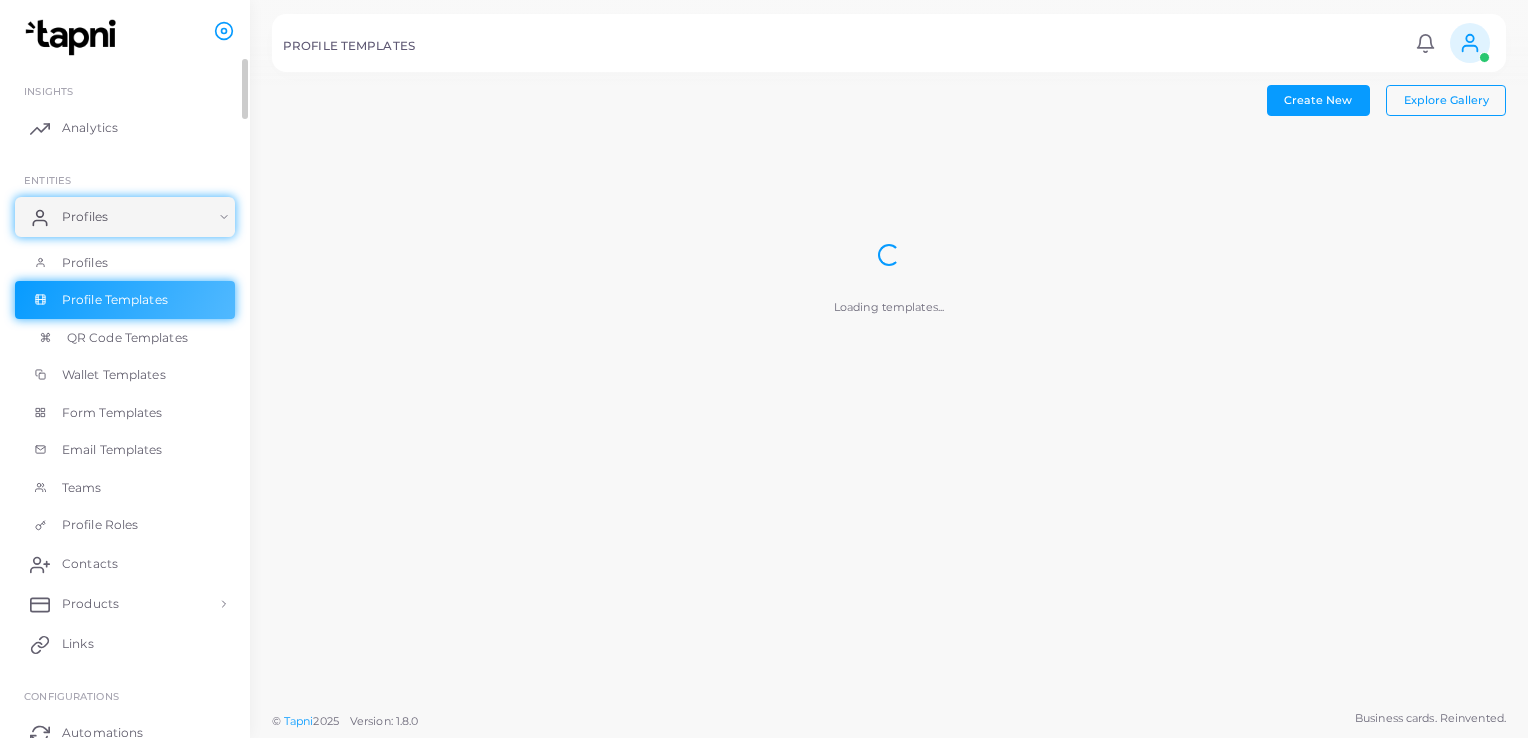 click on "QR Code Templates" at bounding box center (127, 338) 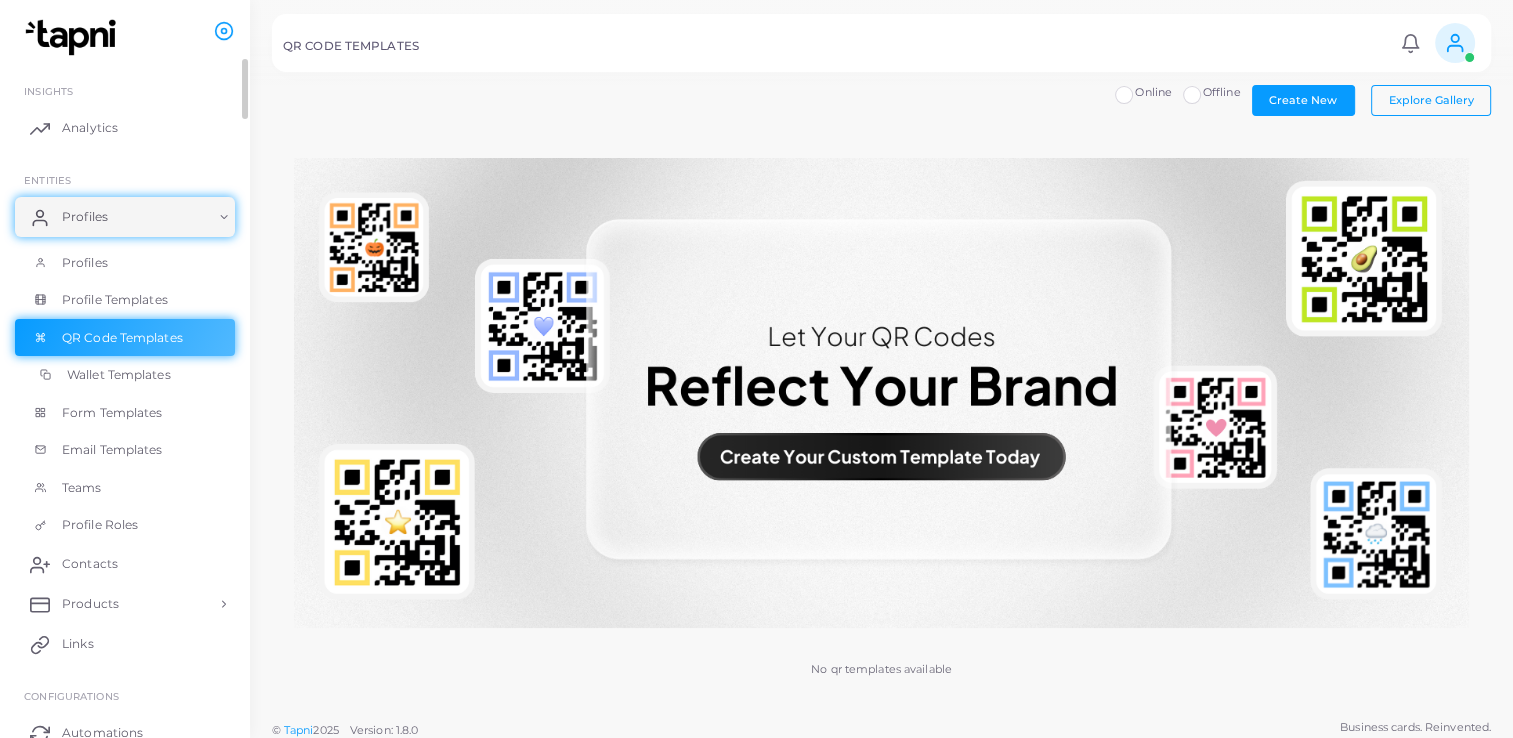 click on "Wallet Templates" at bounding box center [119, 375] 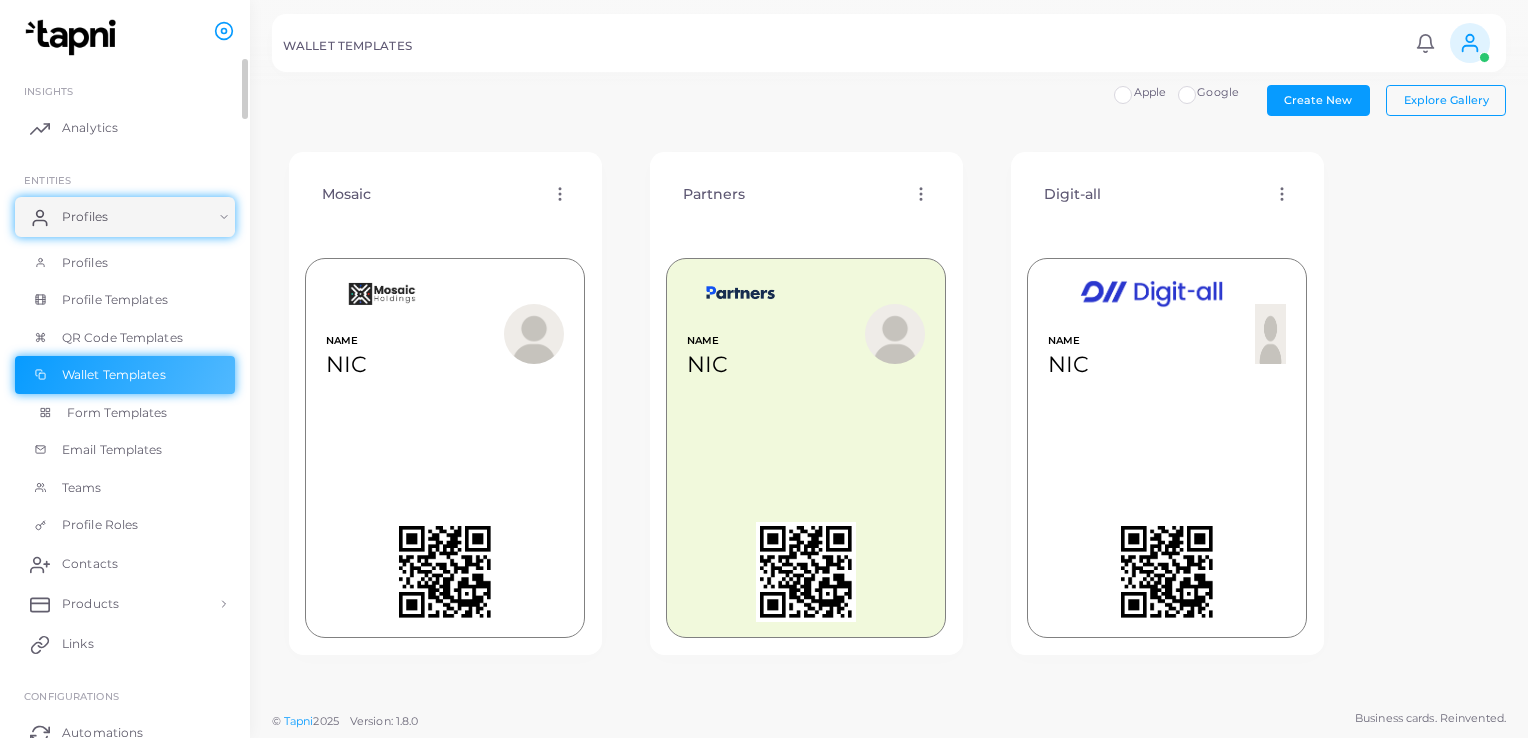 click on "Form Templates" at bounding box center [117, 413] 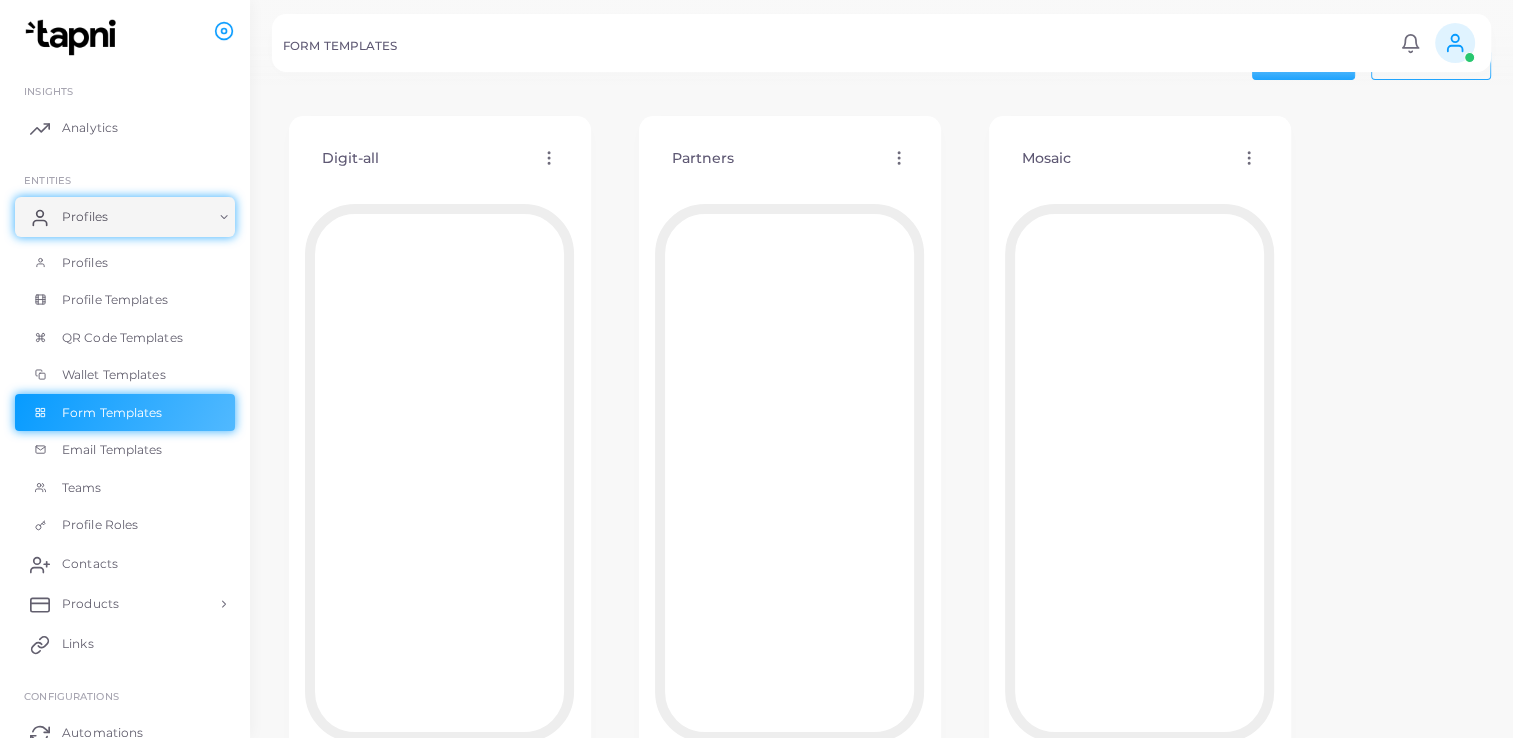 scroll, scrollTop: 82, scrollLeft: 0, axis: vertical 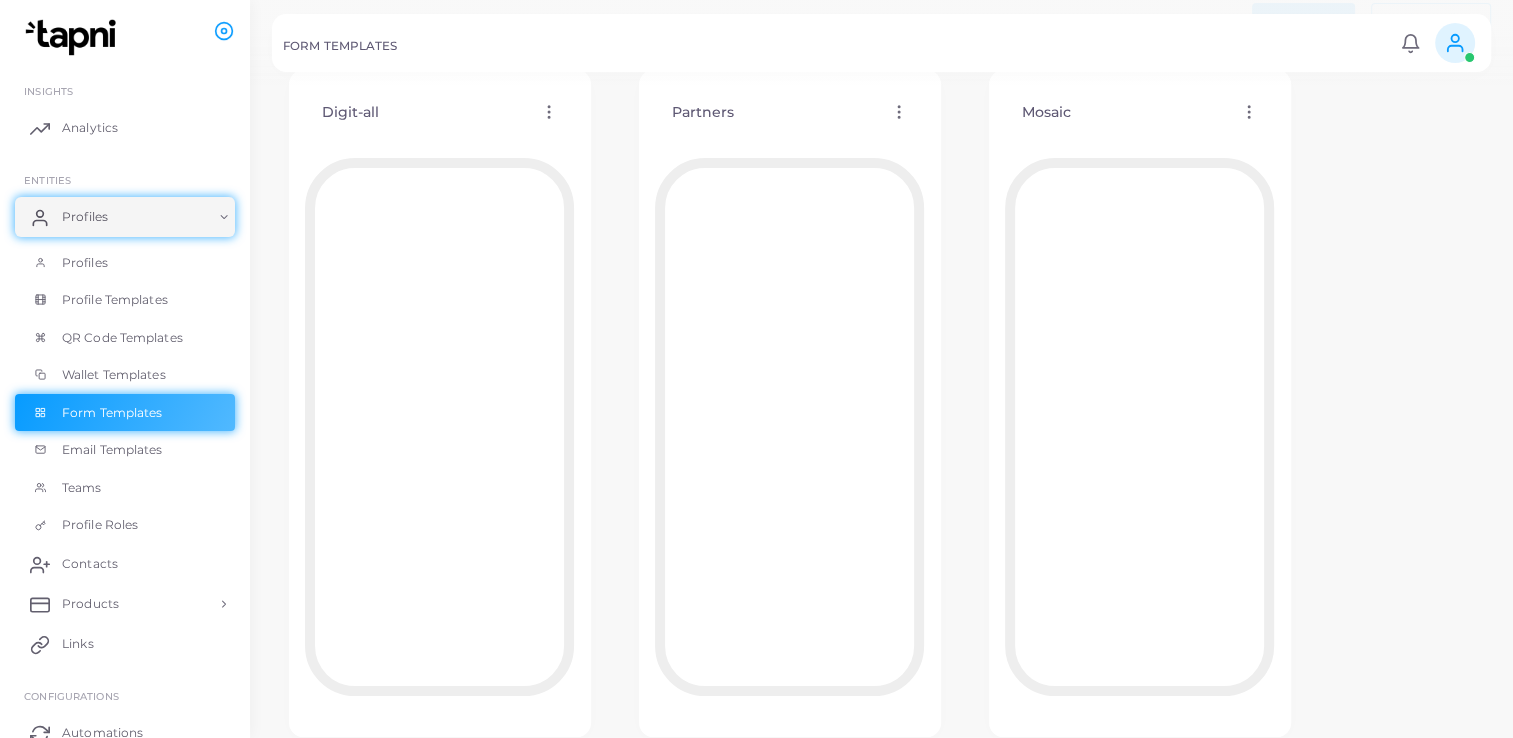 click on "Partners Edit Template Assign template Duplicate Template Delete Template Copy Template ID" at bounding box center [789, 112] 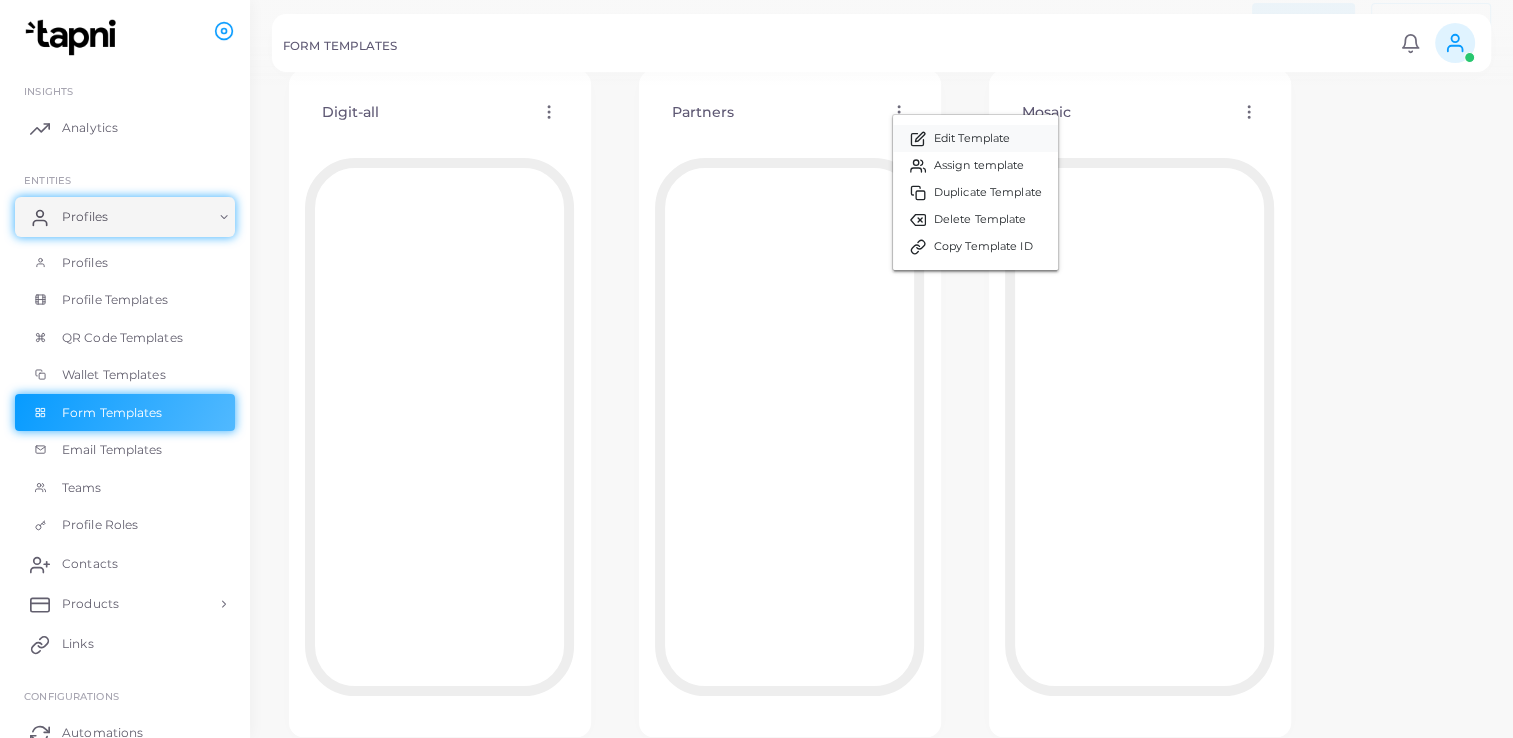 click on "Edit Template" at bounding box center [972, 139] 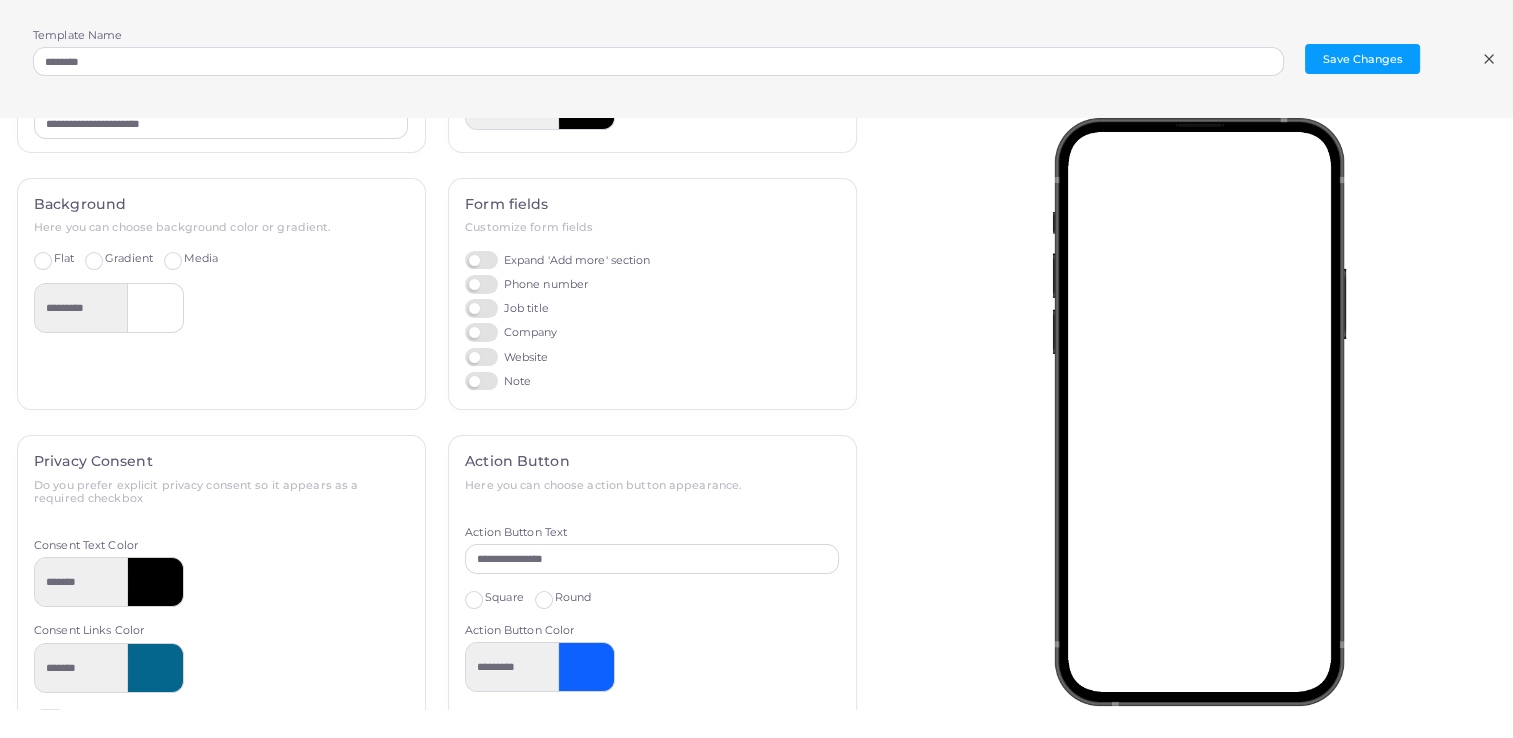 scroll, scrollTop: 428, scrollLeft: 0, axis: vertical 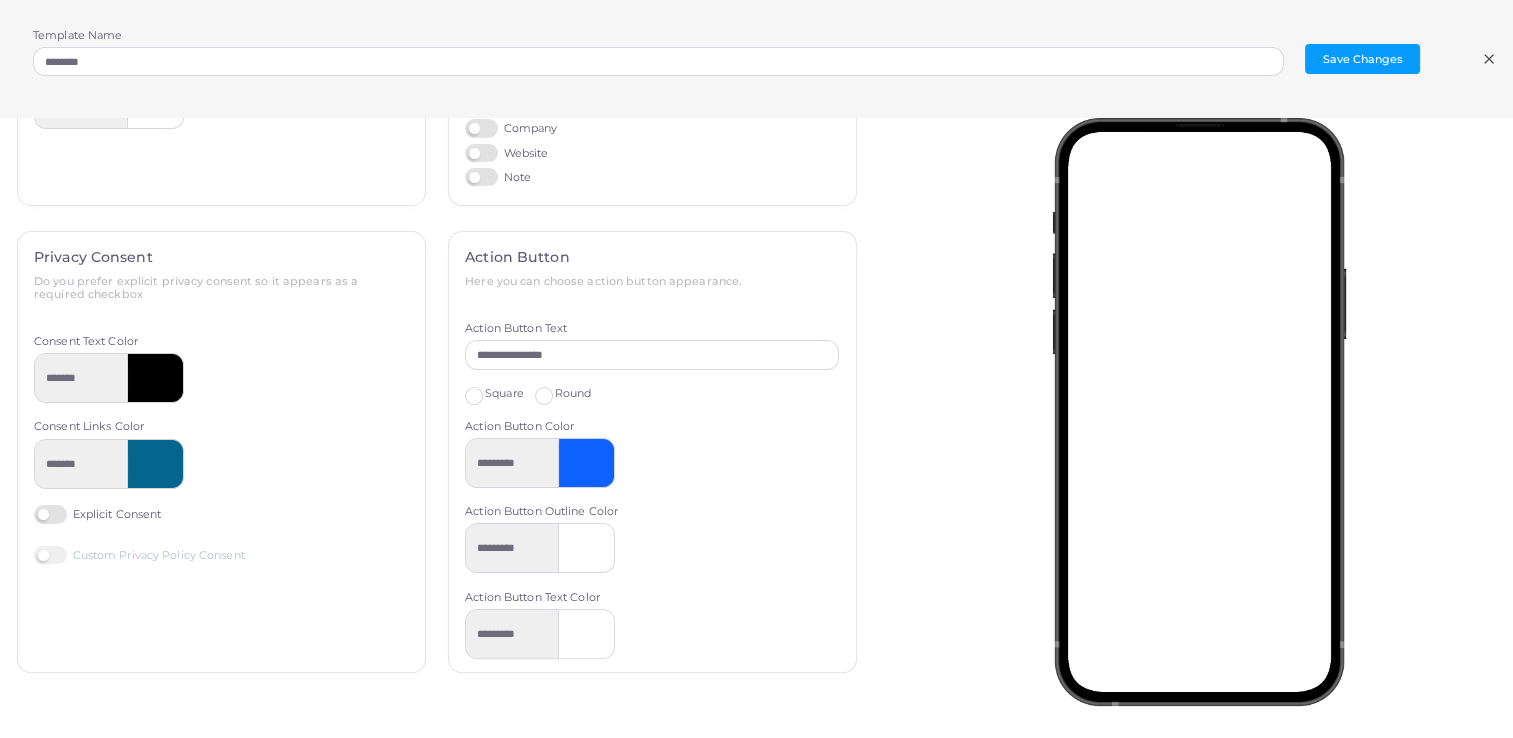 click on "Privacy Consent Do you prefer explicit privacy consent so it appears as a required checkbox Consent Text Color ******* Consent Links Color *******  Explicit Consent   Custom Privacy Policy Consent" at bounding box center (221, 452) 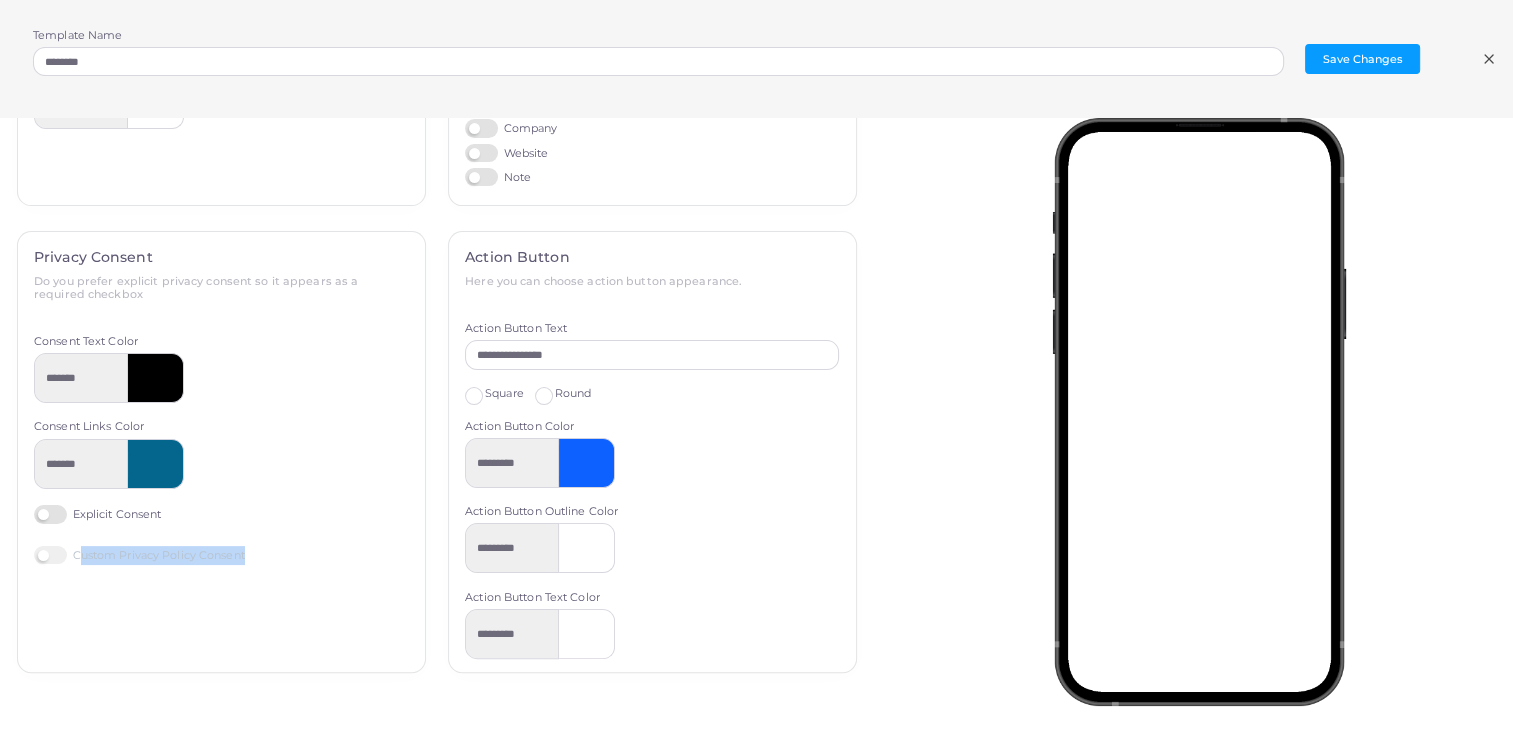 click on "Custom Privacy Policy Consent" at bounding box center (139, 555) 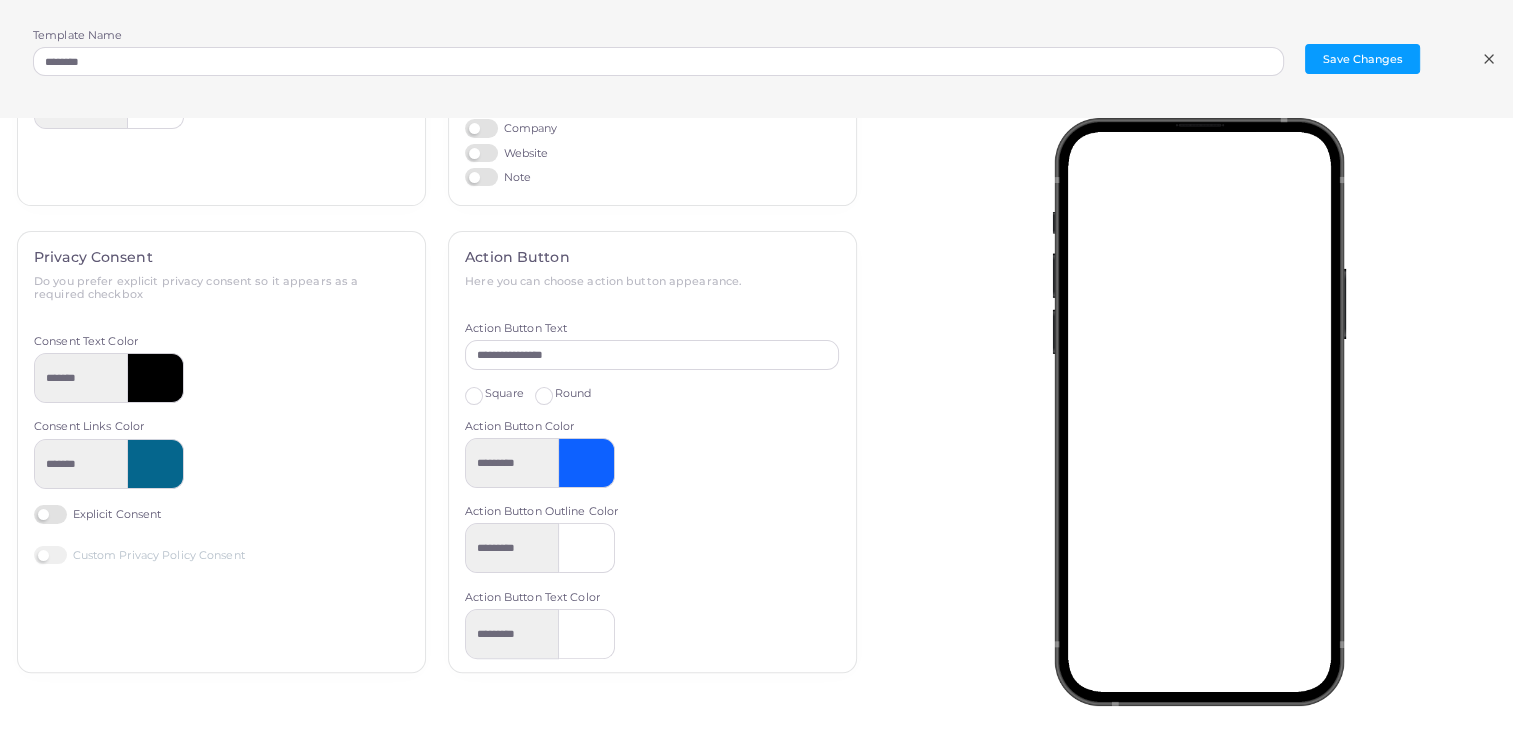 click on "Custom Privacy Policy Consent" at bounding box center [139, 555] 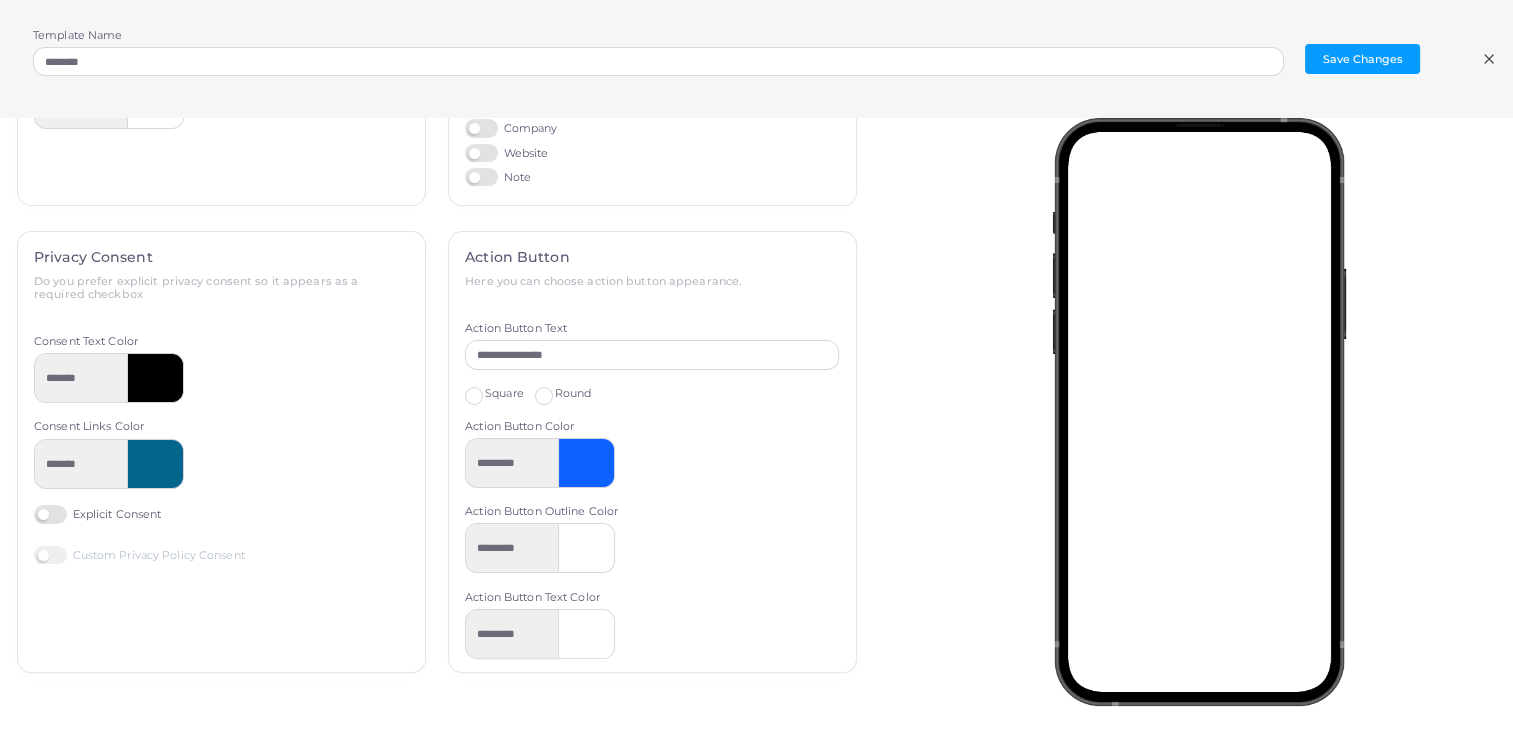 click 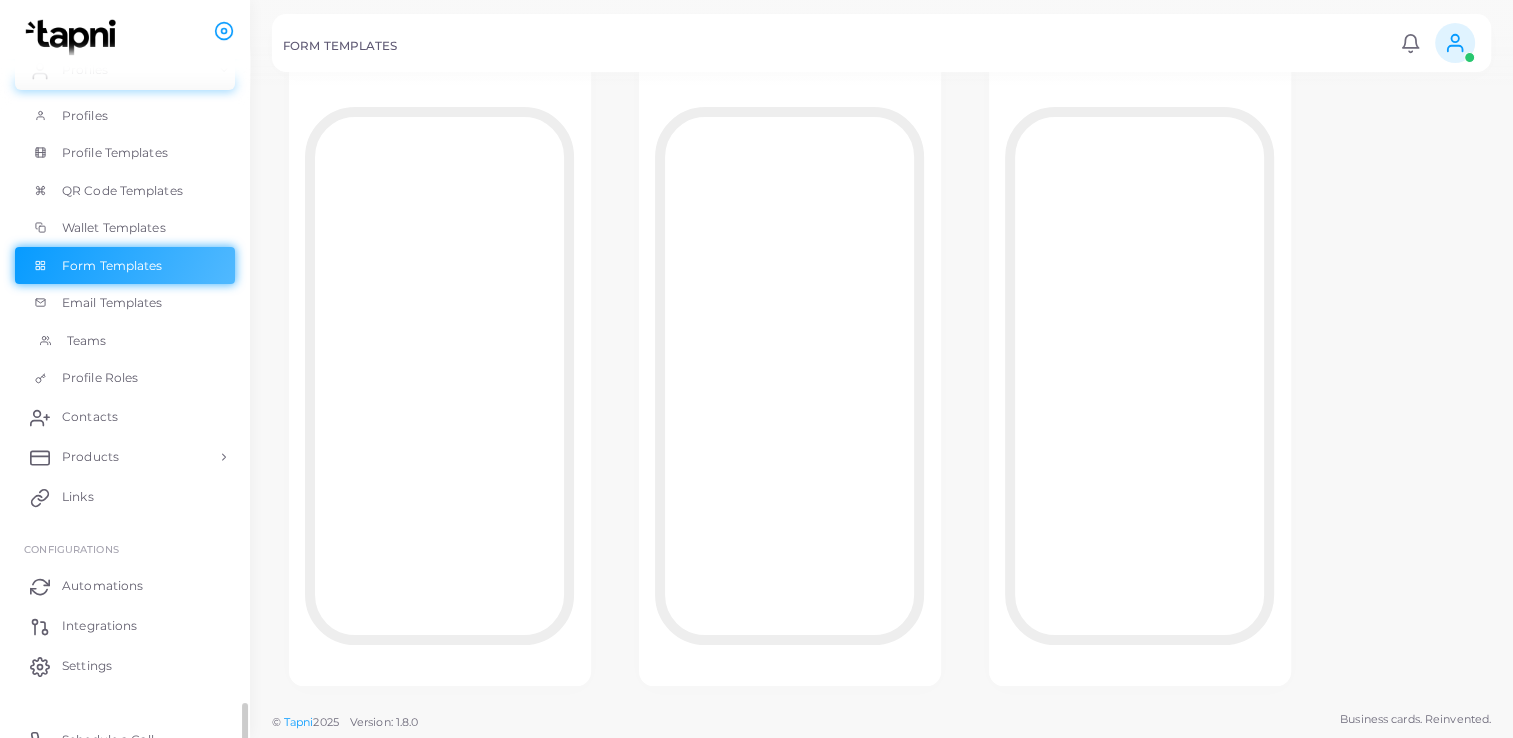 scroll, scrollTop: 166, scrollLeft: 0, axis: vertical 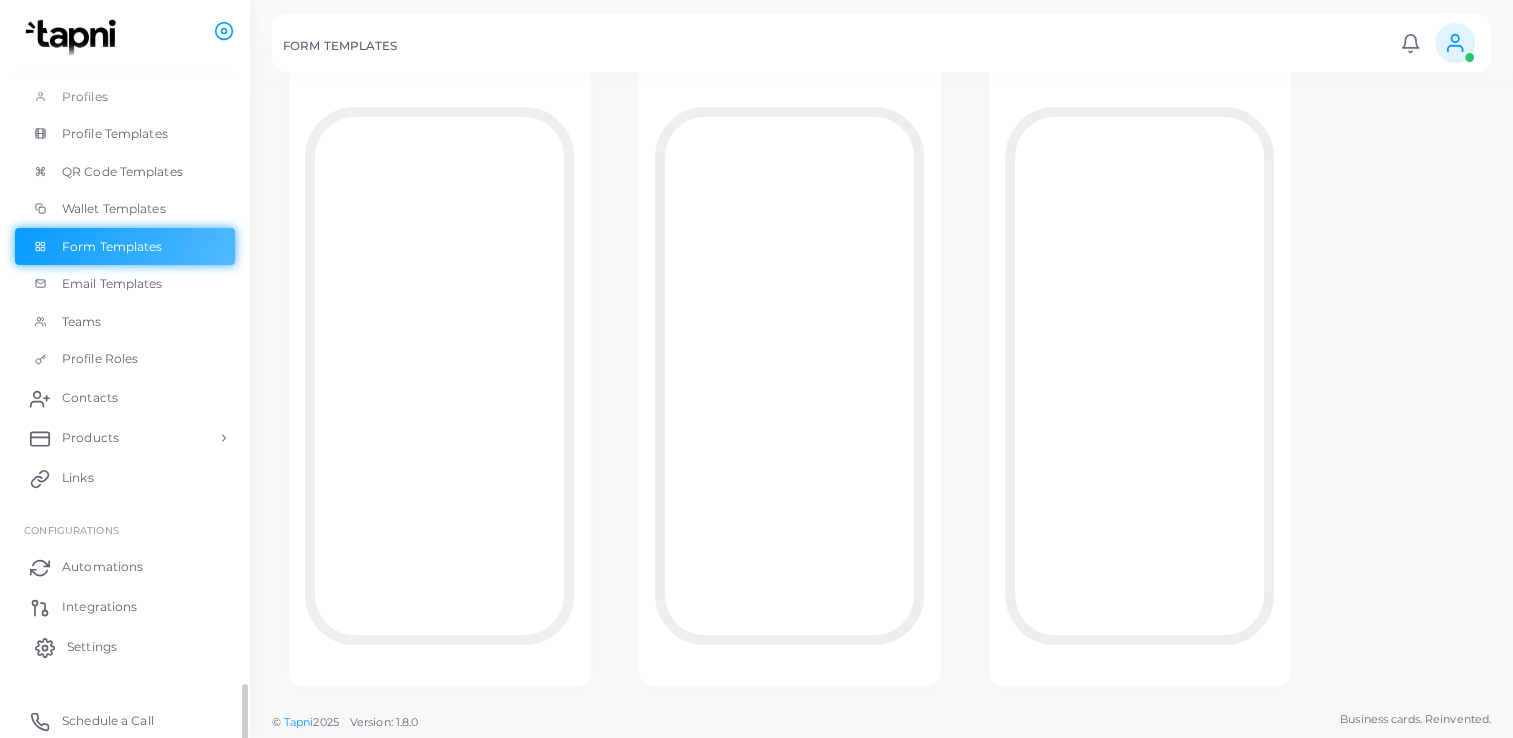 click on "Settings" at bounding box center [92, 647] 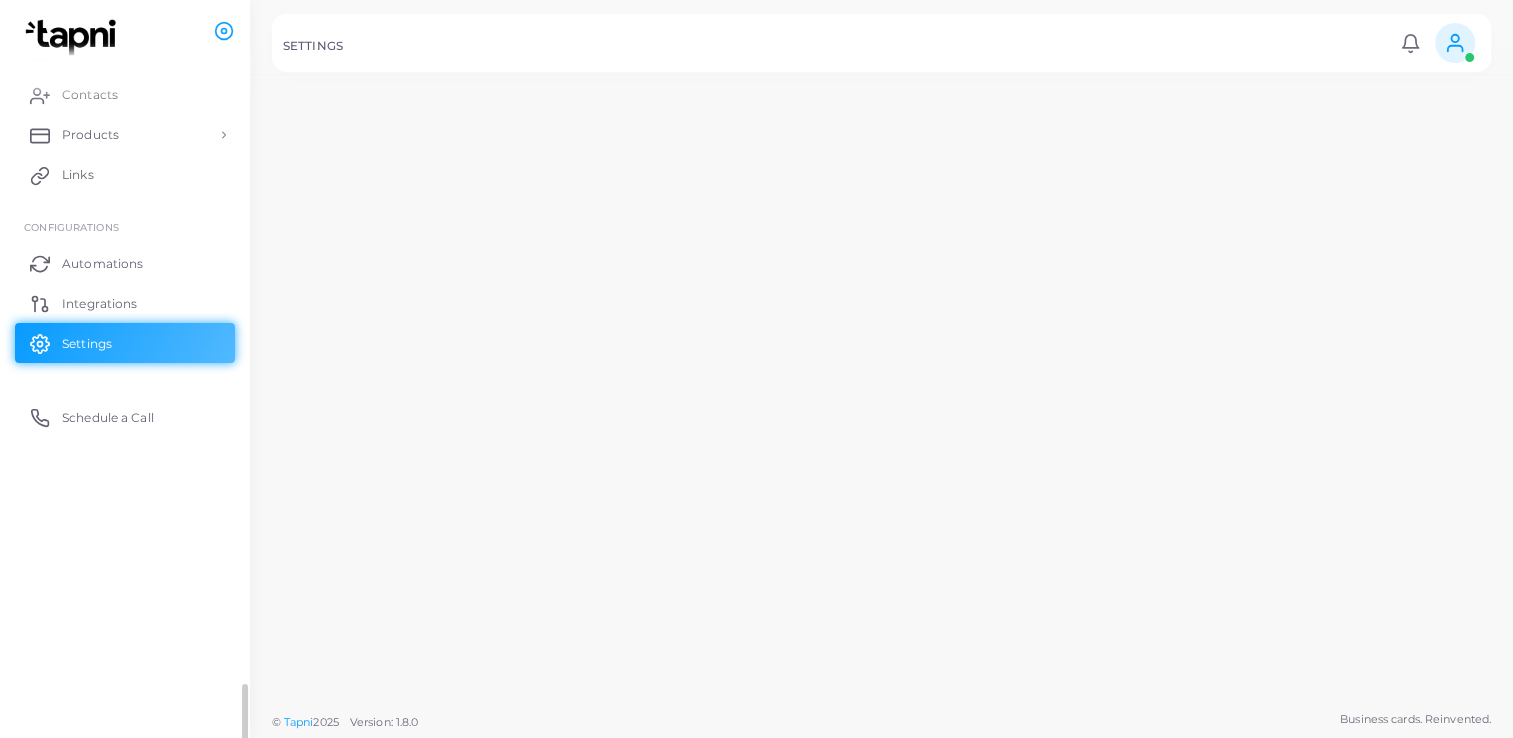 scroll, scrollTop: 0, scrollLeft: 0, axis: both 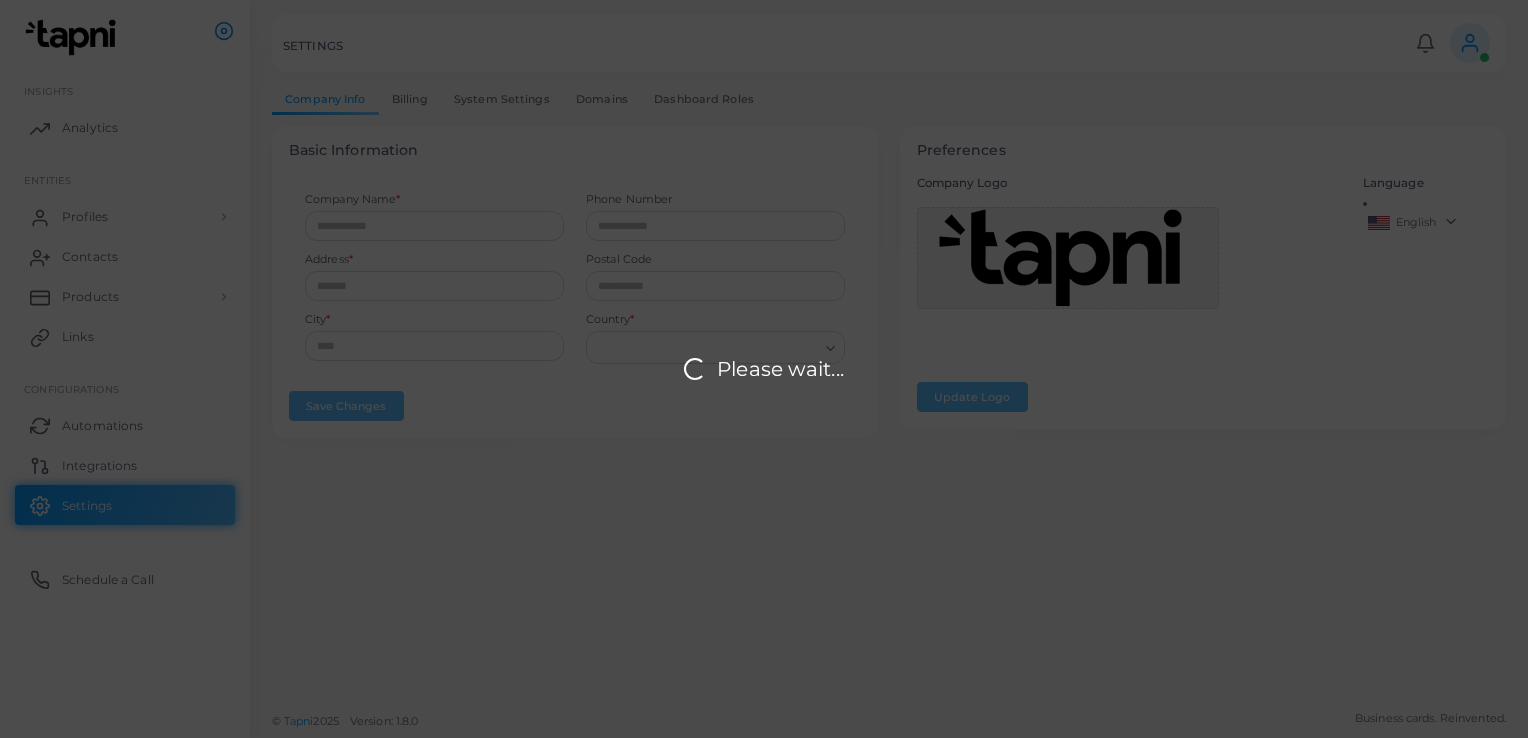 type on "***" 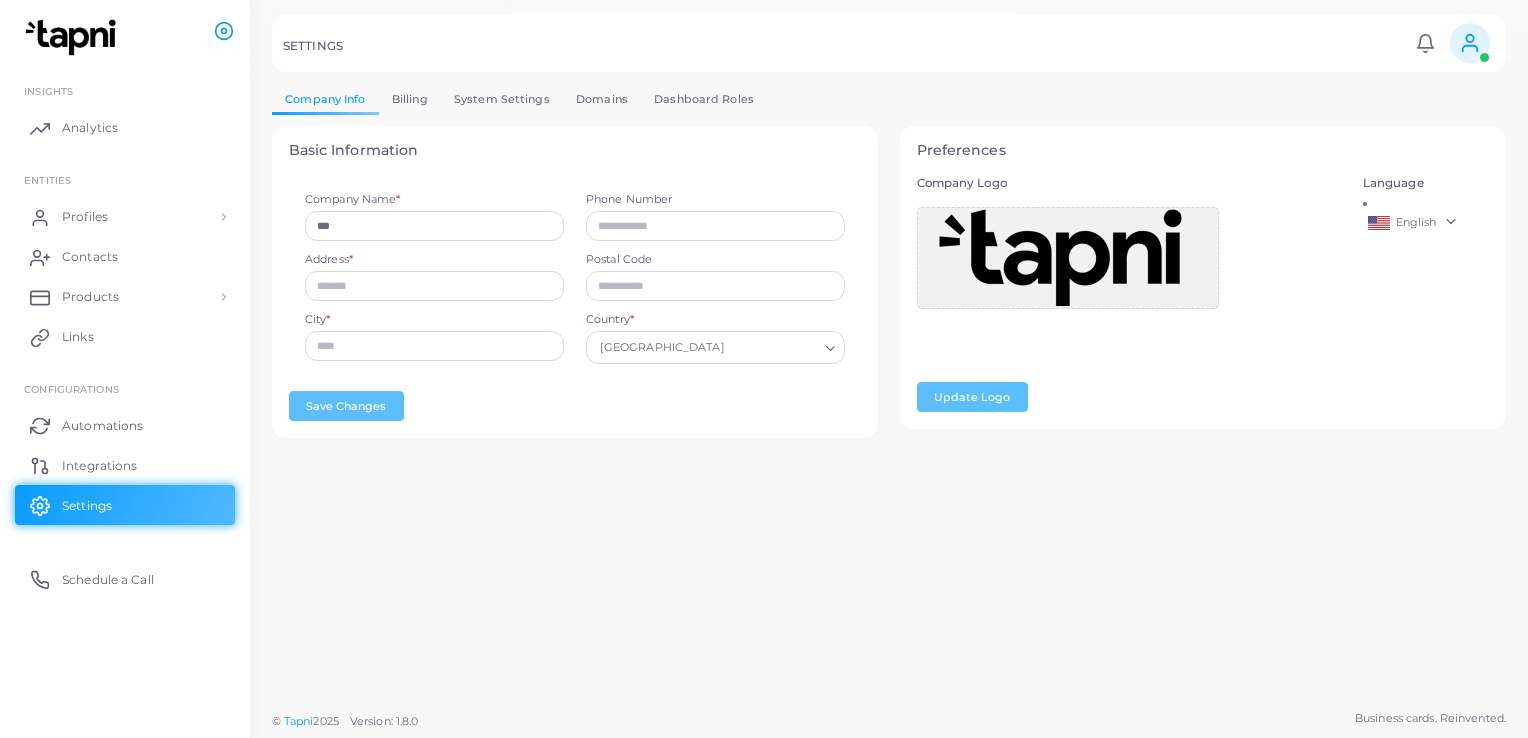 click on "Domains" at bounding box center (602, 99) 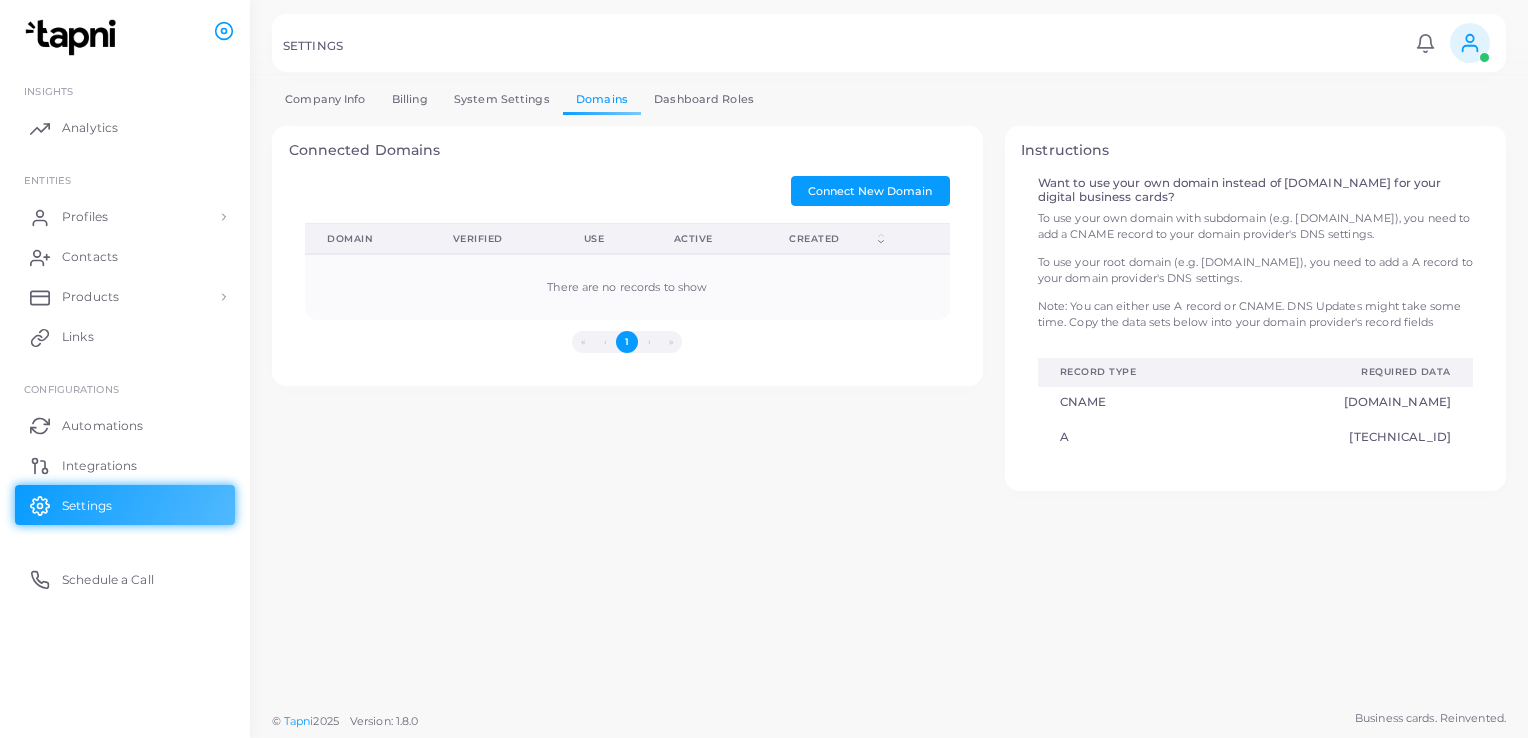 click on "System Settings" at bounding box center [502, 99] 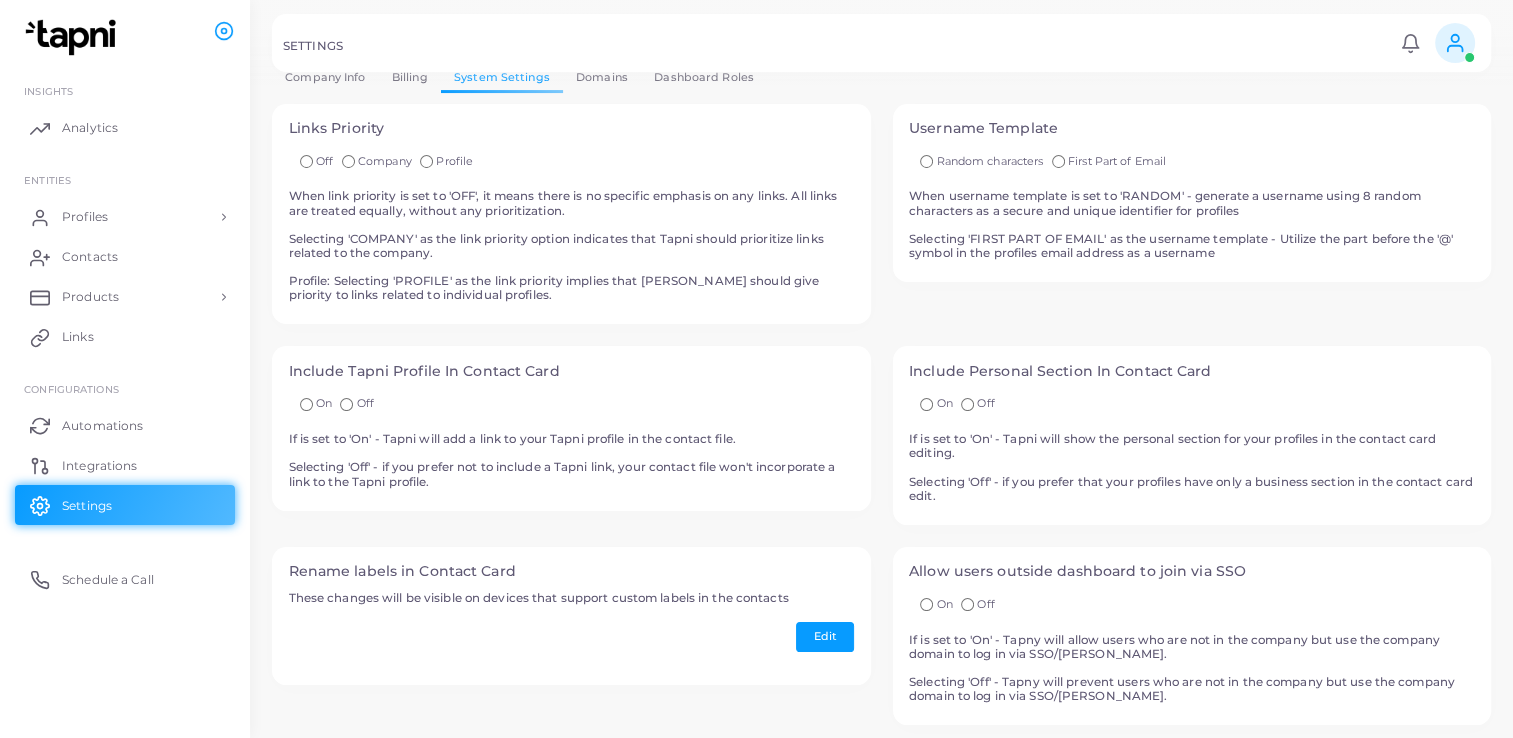 scroll, scrollTop: 0, scrollLeft: 0, axis: both 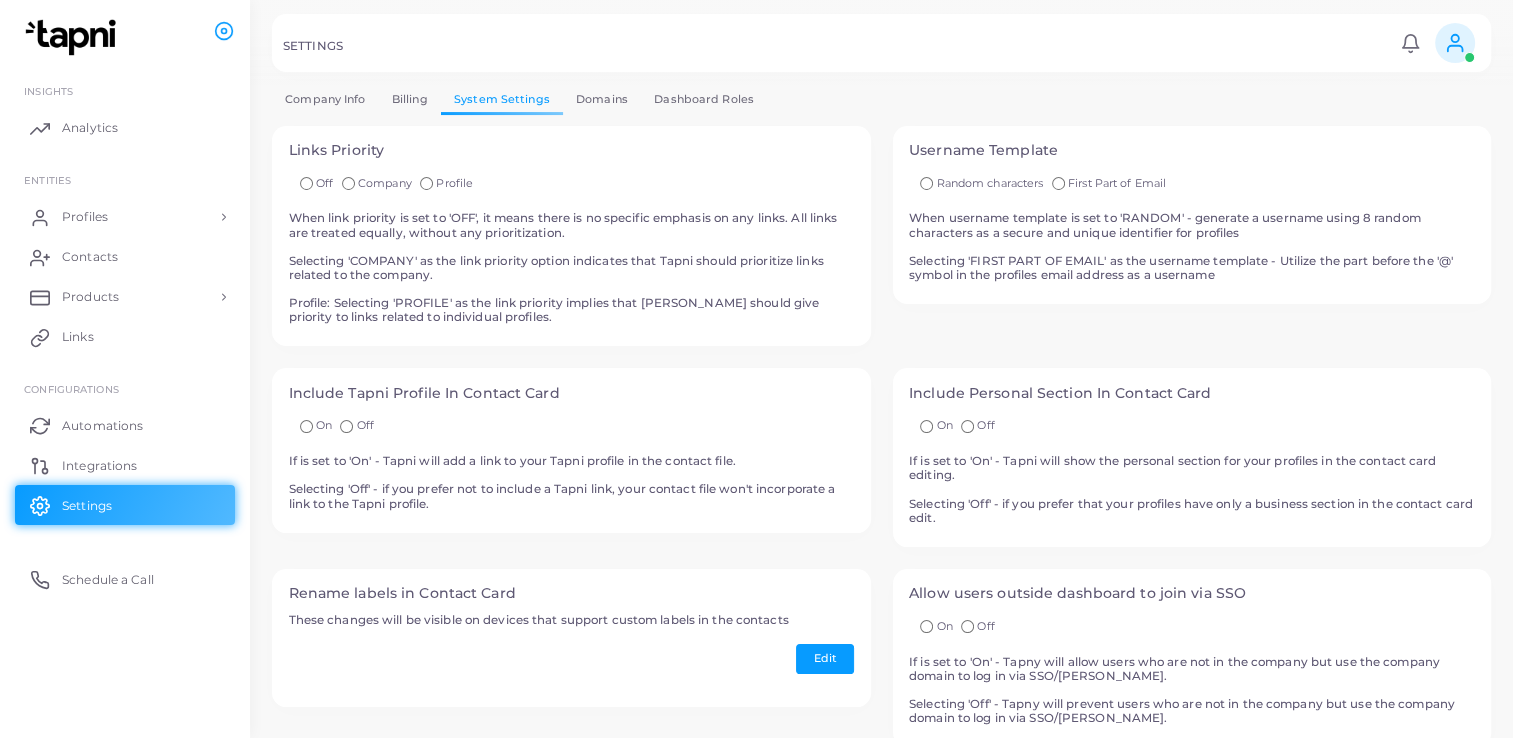 click on "Dashboard Roles" at bounding box center (704, 99) 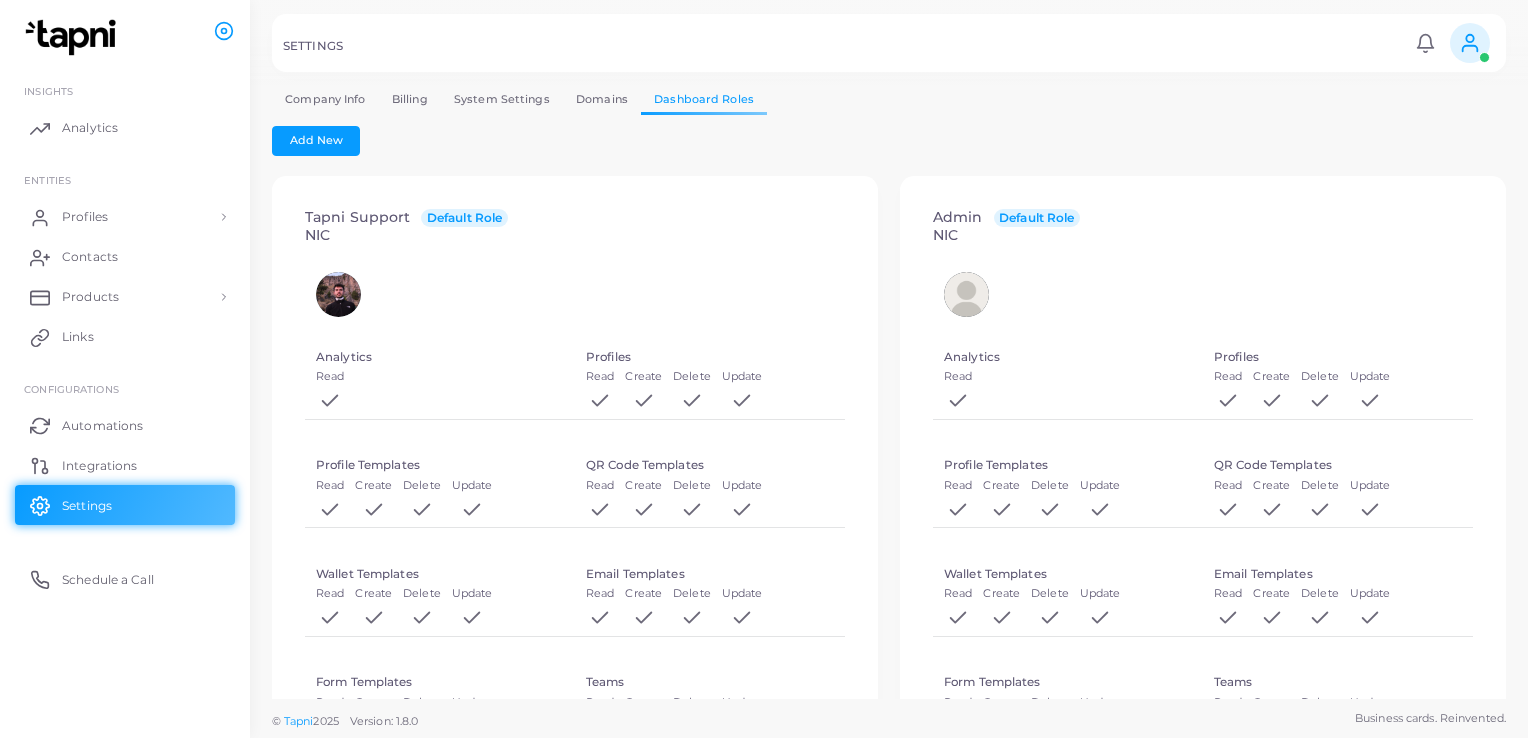 click on "Domains" at bounding box center [602, 99] 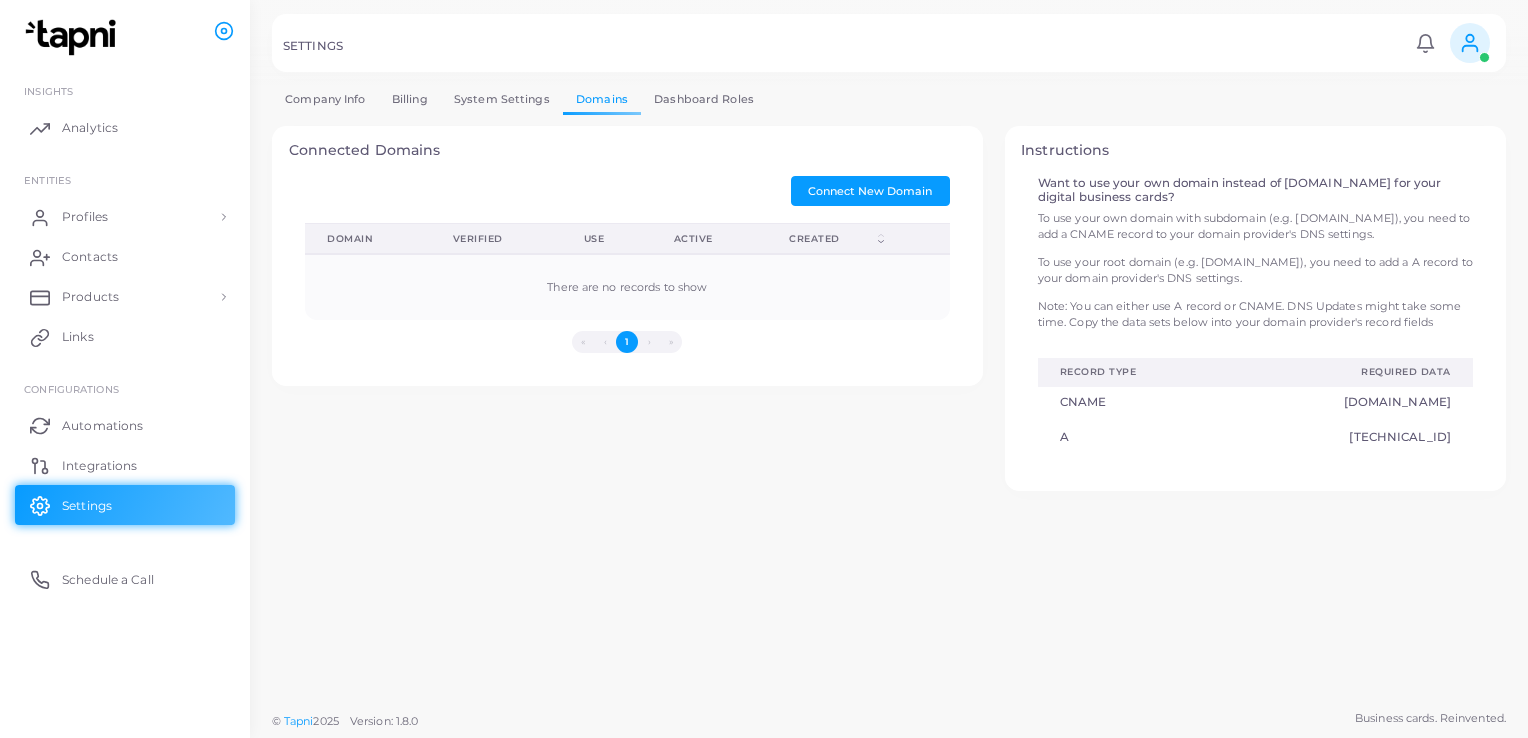 click on "System Settings" at bounding box center (502, 99) 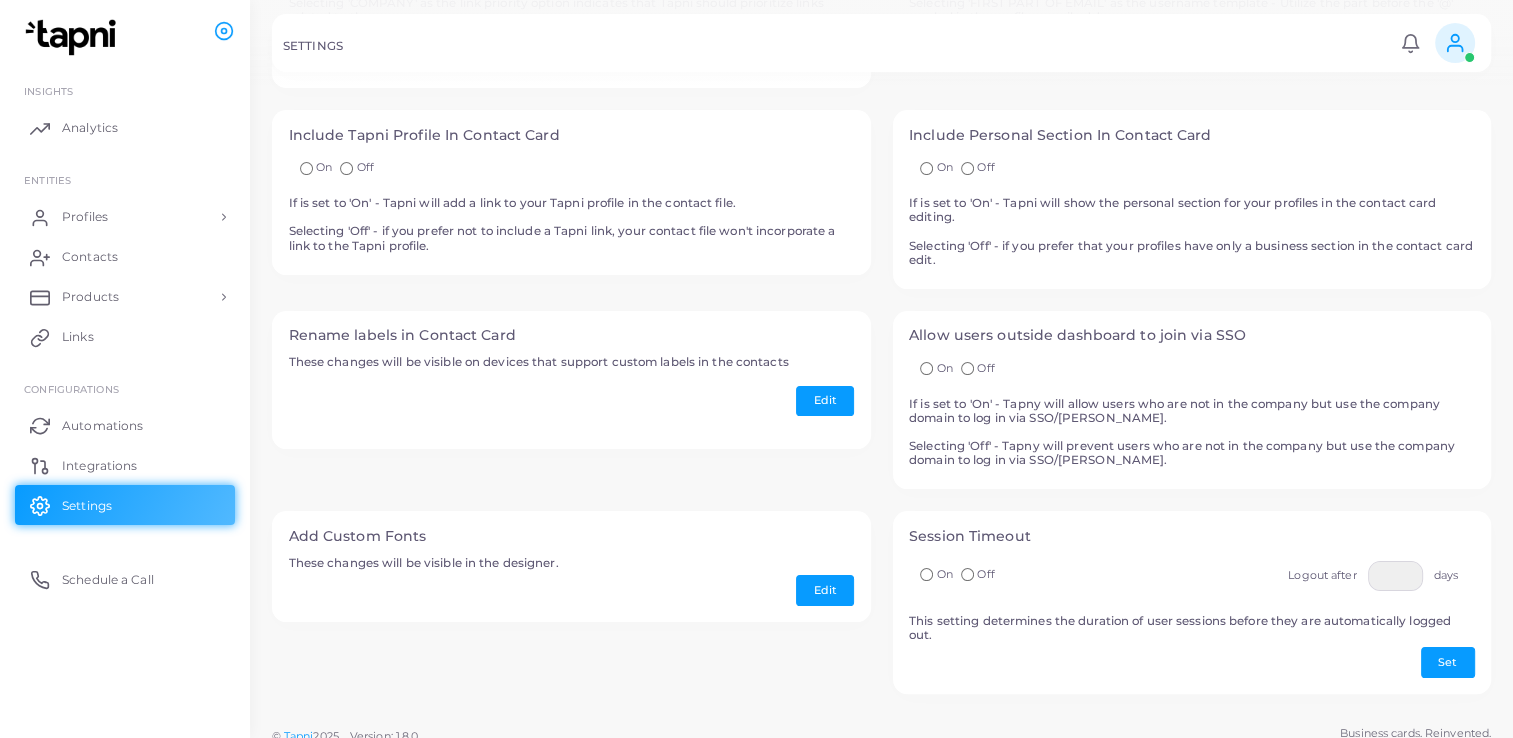 scroll, scrollTop: 0, scrollLeft: 0, axis: both 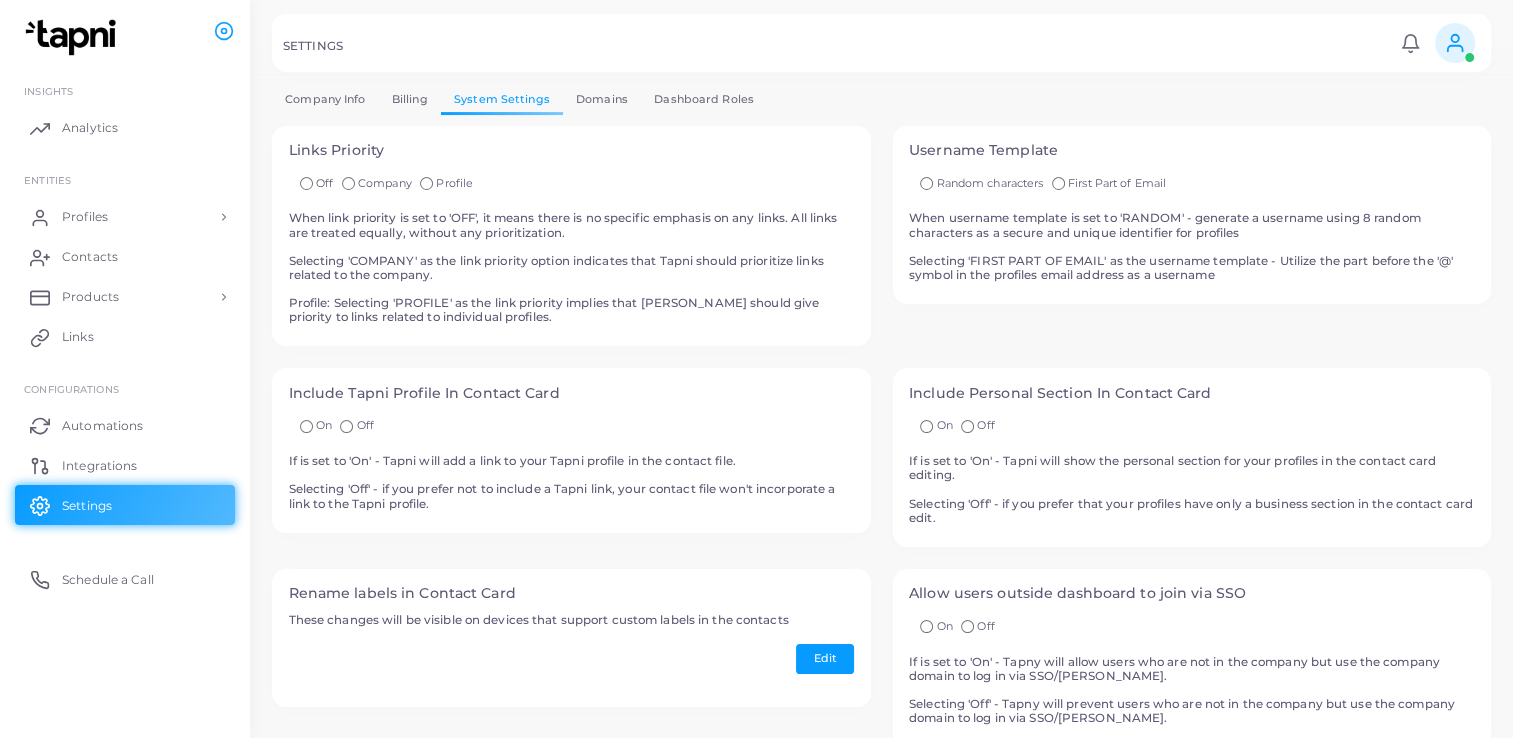 click on "Billing" at bounding box center [410, 99] 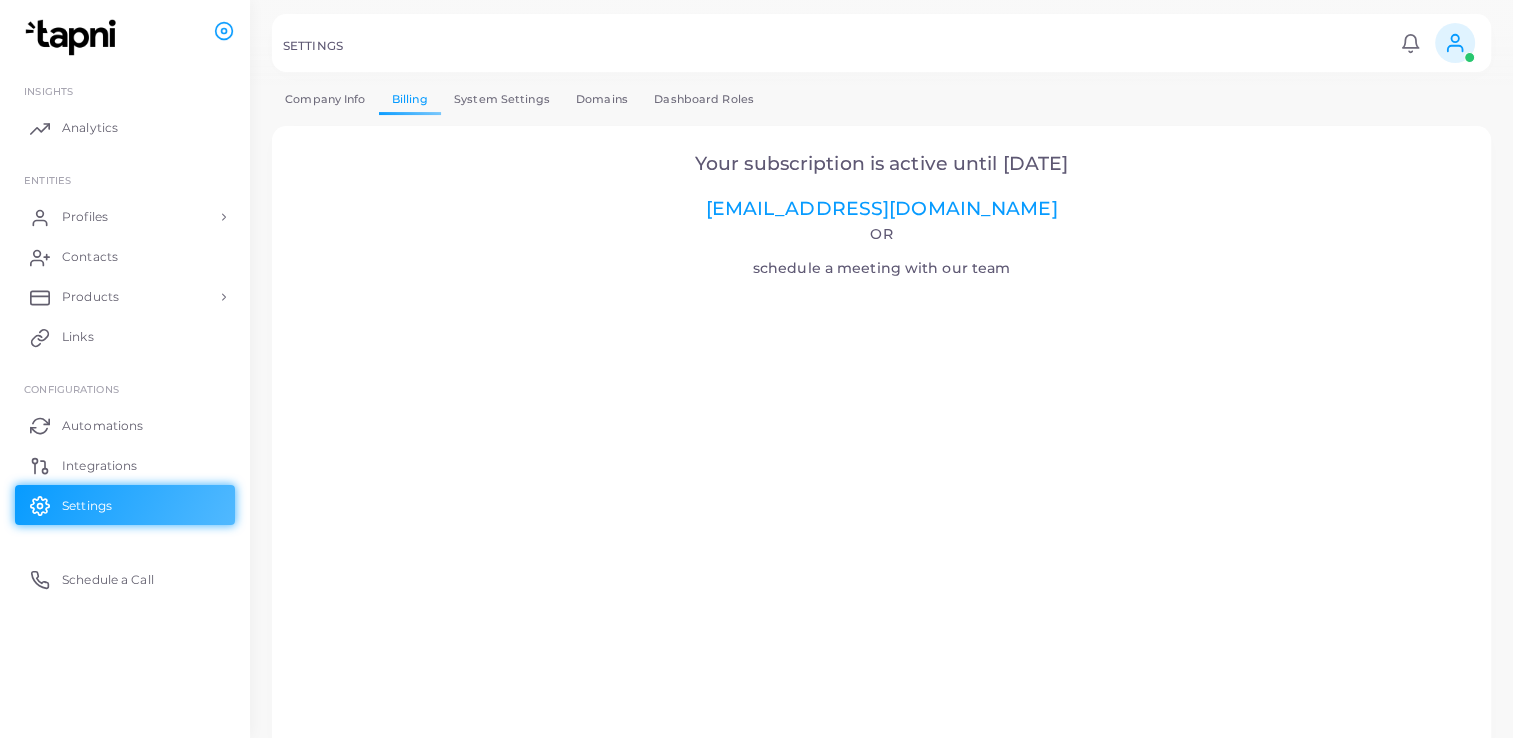 click on "Company Info" at bounding box center [325, 99] 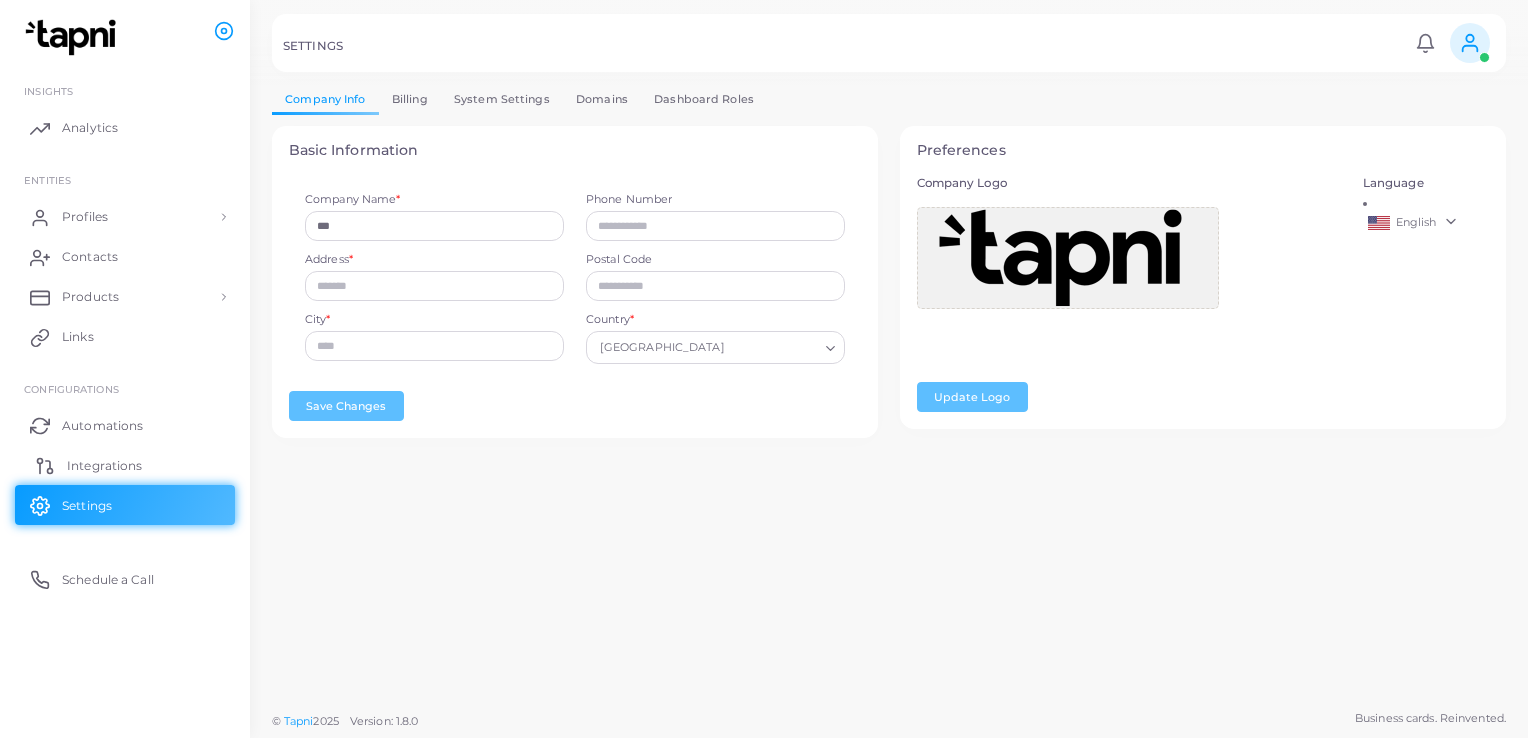 click on "Integrations" at bounding box center (104, 466) 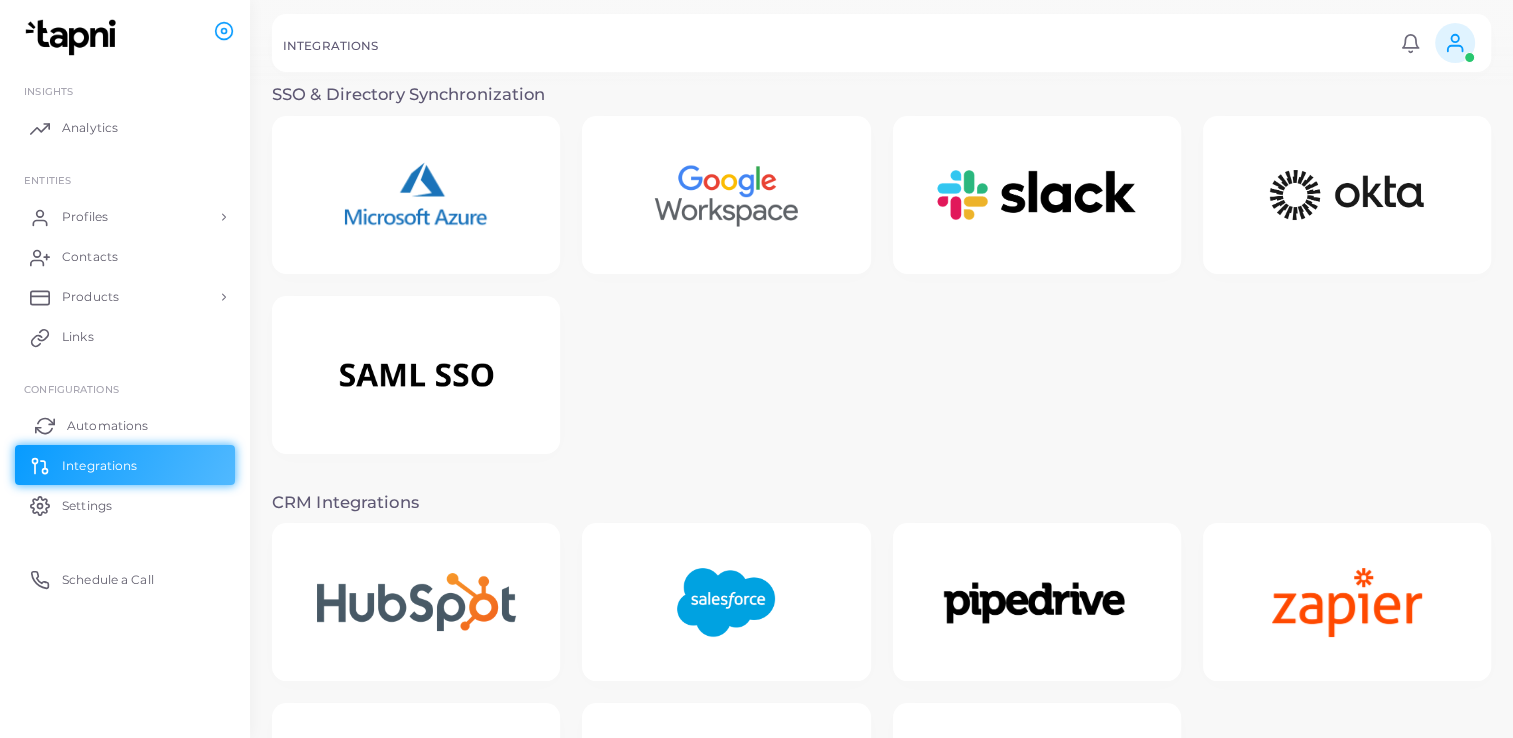 click on "Automations" at bounding box center [107, 426] 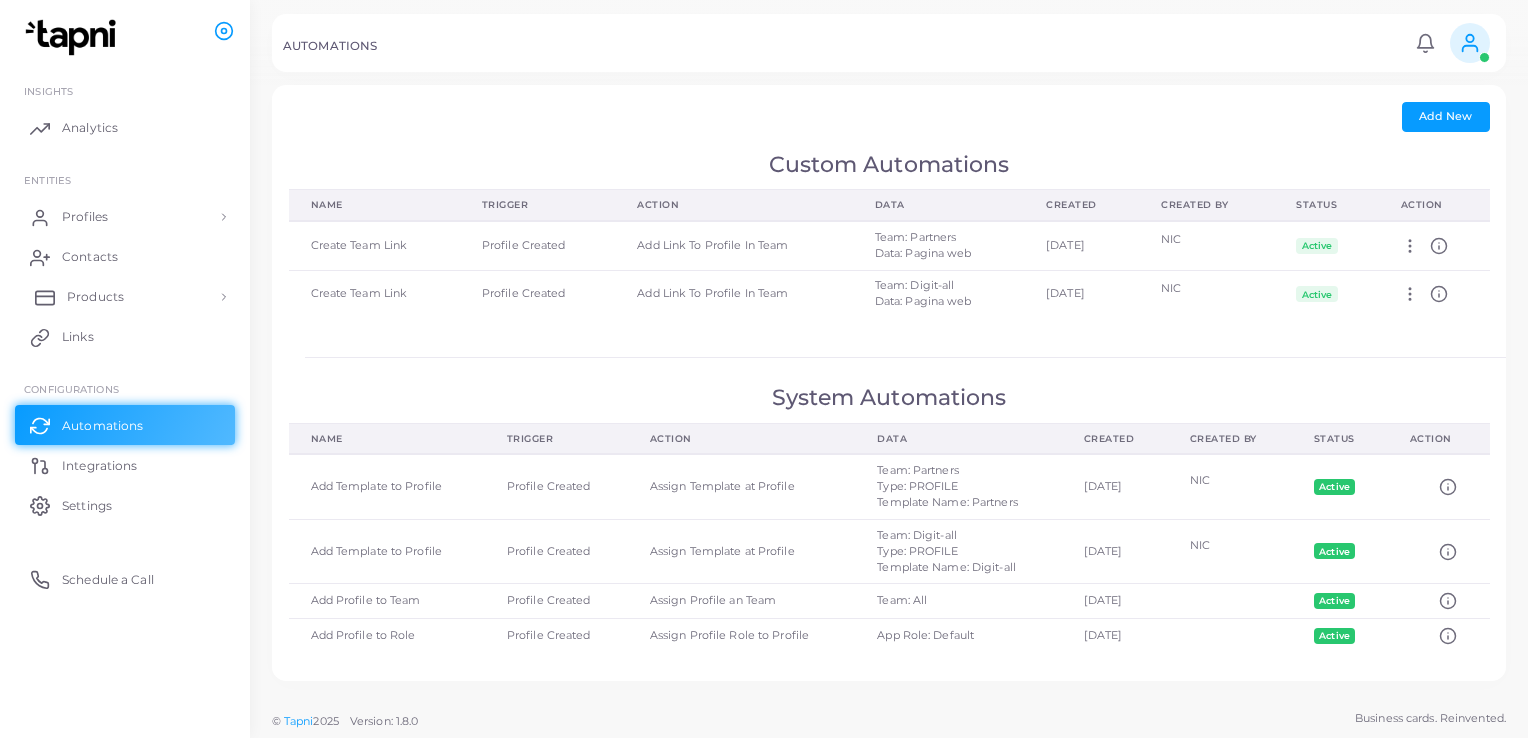 click on "Products" at bounding box center (125, 297) 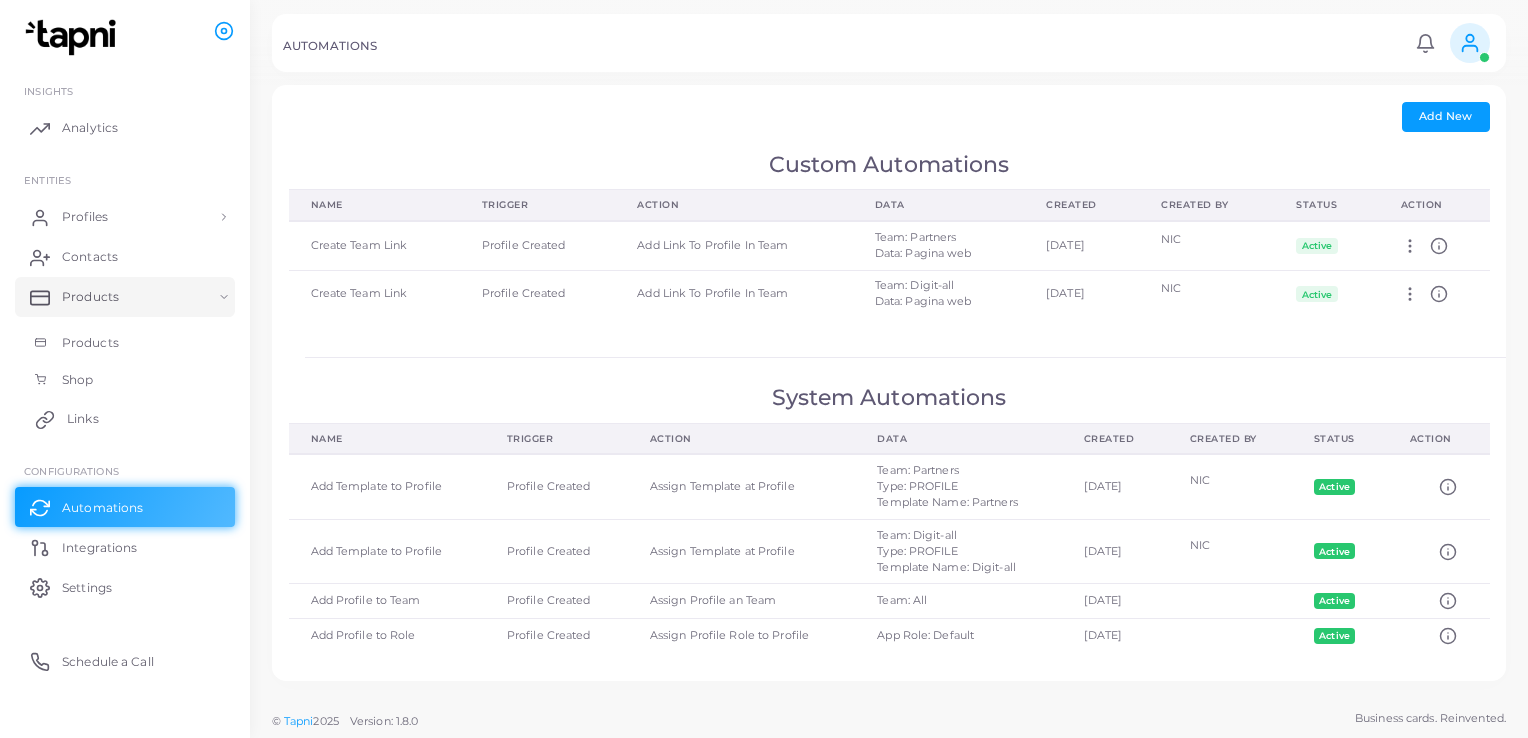 click on "Links" at bounding box center (125, 419) 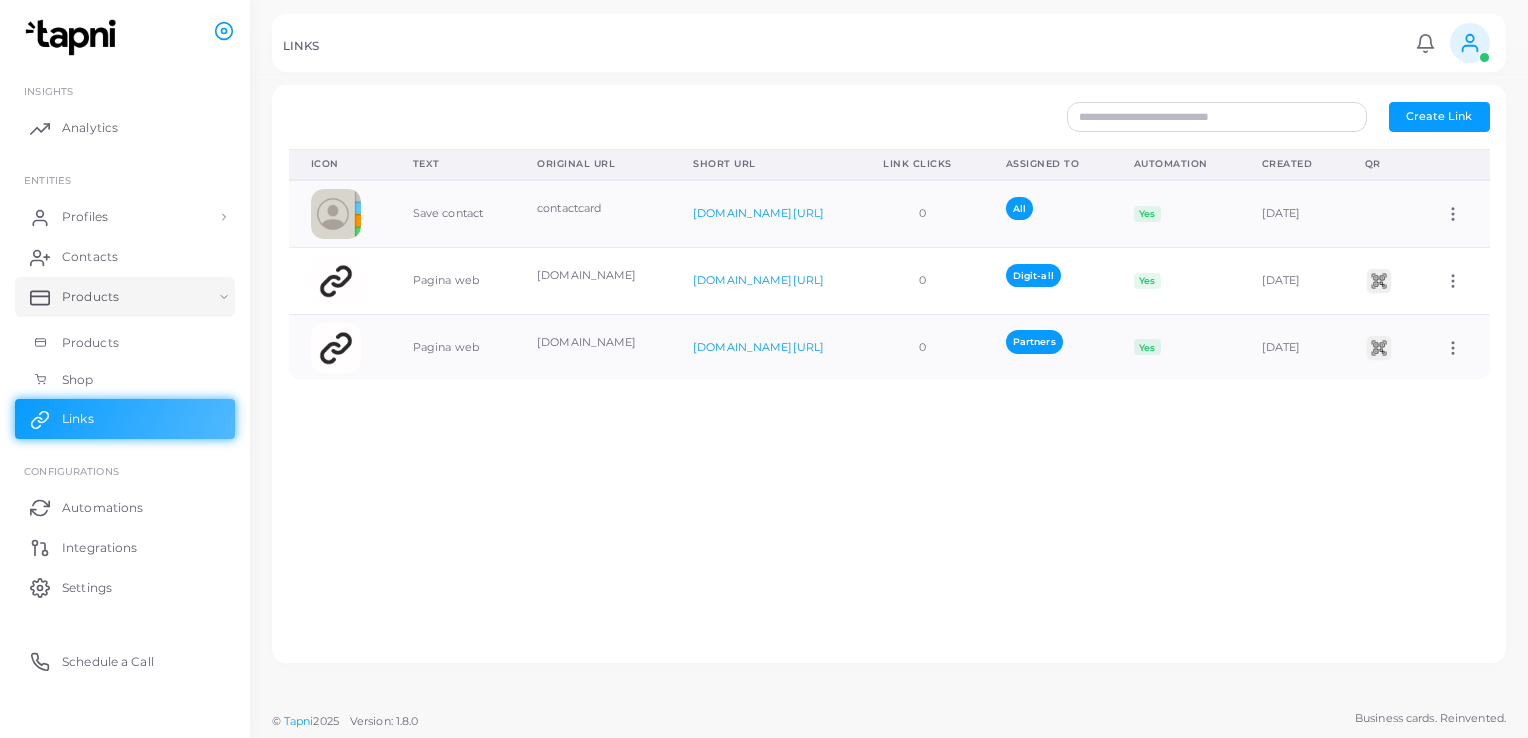 click on "Icon Text Original URL Short URL Link Clicks Assigned To Automation Created QR  Save contact   contactcard   [DOMAIN_NAME][URL]  0 All  Yes   [DATE]  Assign to Team Edit Link Delete Link  Pagina web   [DOMAIN_NAME]   [DOMAIN_NAME][URL]  0 Digit-all  Yes   [DATE]  Assign to Team Edit Link Delete Link  Pagina web   [DOMAIN_NAME]   [DOMAIN_NAME][URL]  0 Partners  Yes   [DATE]  Assign to Team Edit Link Delete Link" at bounding box center (889, 398) 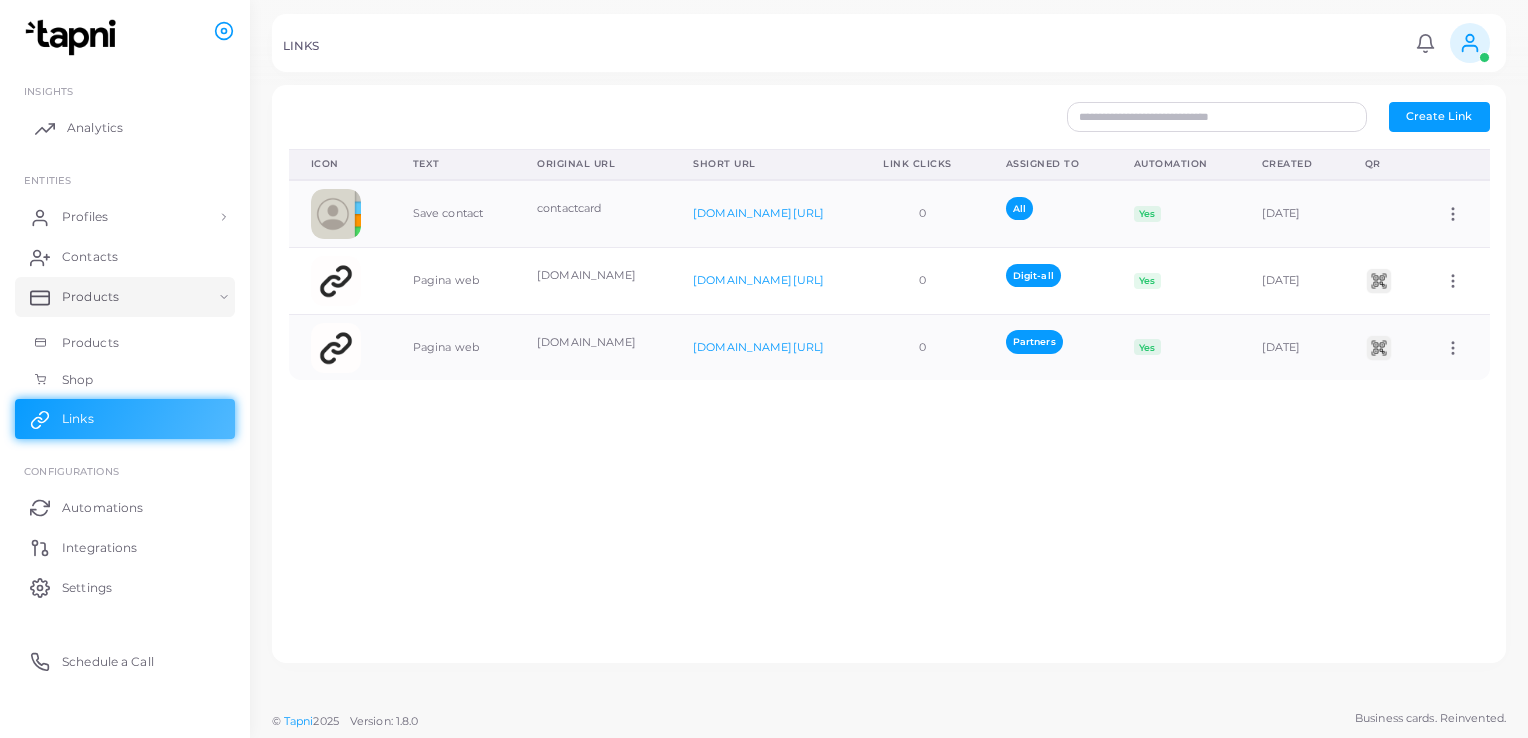 click on "Analytics" at bounding box center [95, 128] 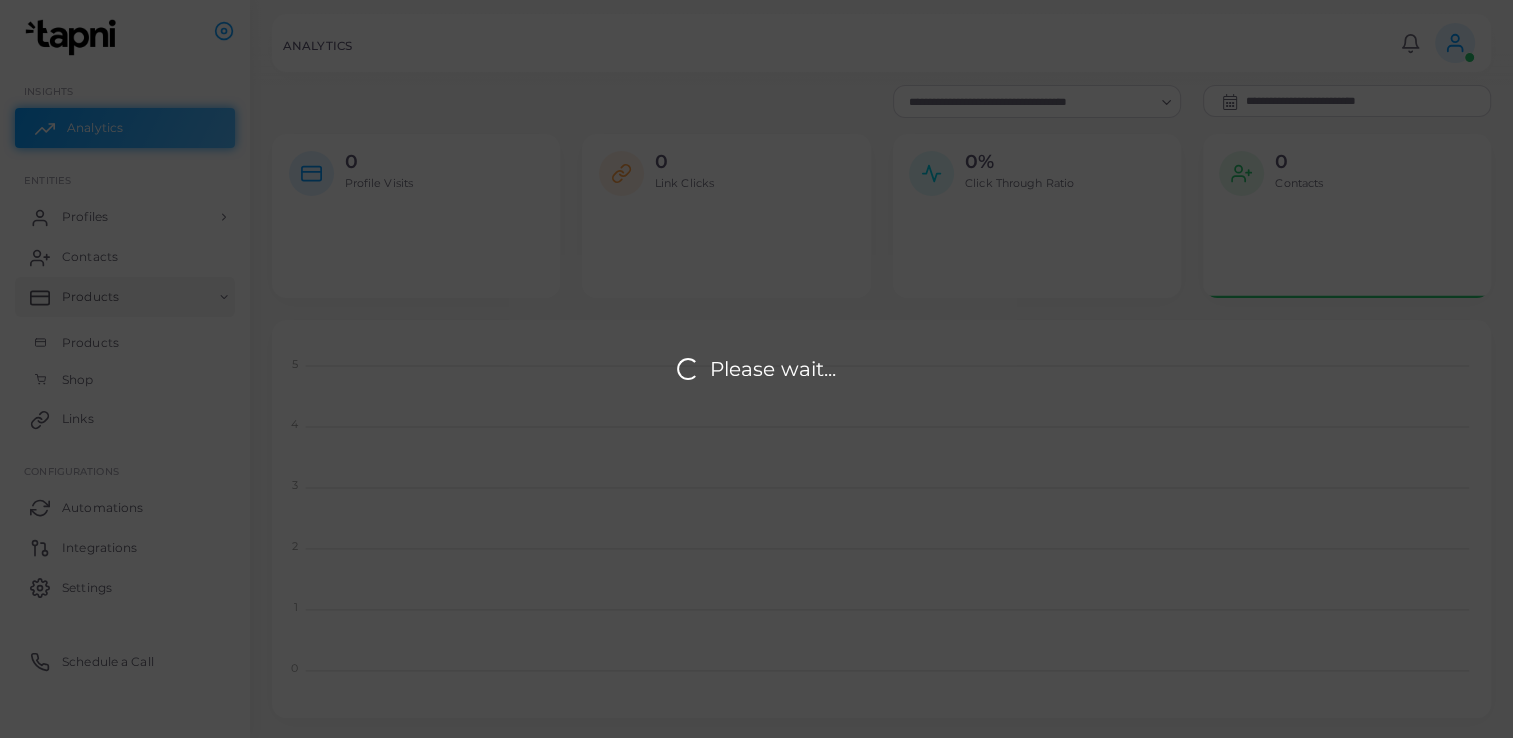 scroll, scrollTop: 16, scrollLeft: 16, axis: both 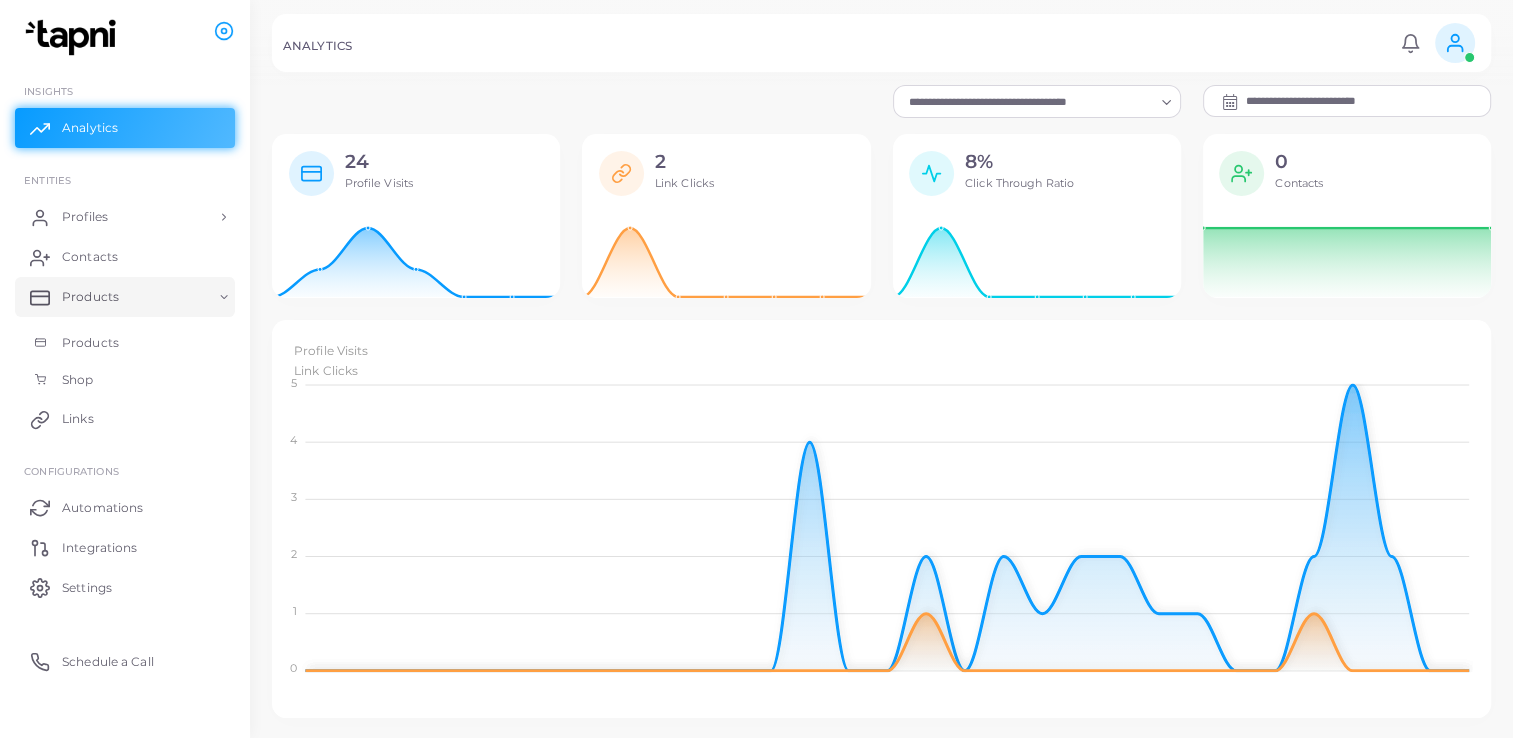 click on "2  Link Clicks" at bounding box center [749, 179] 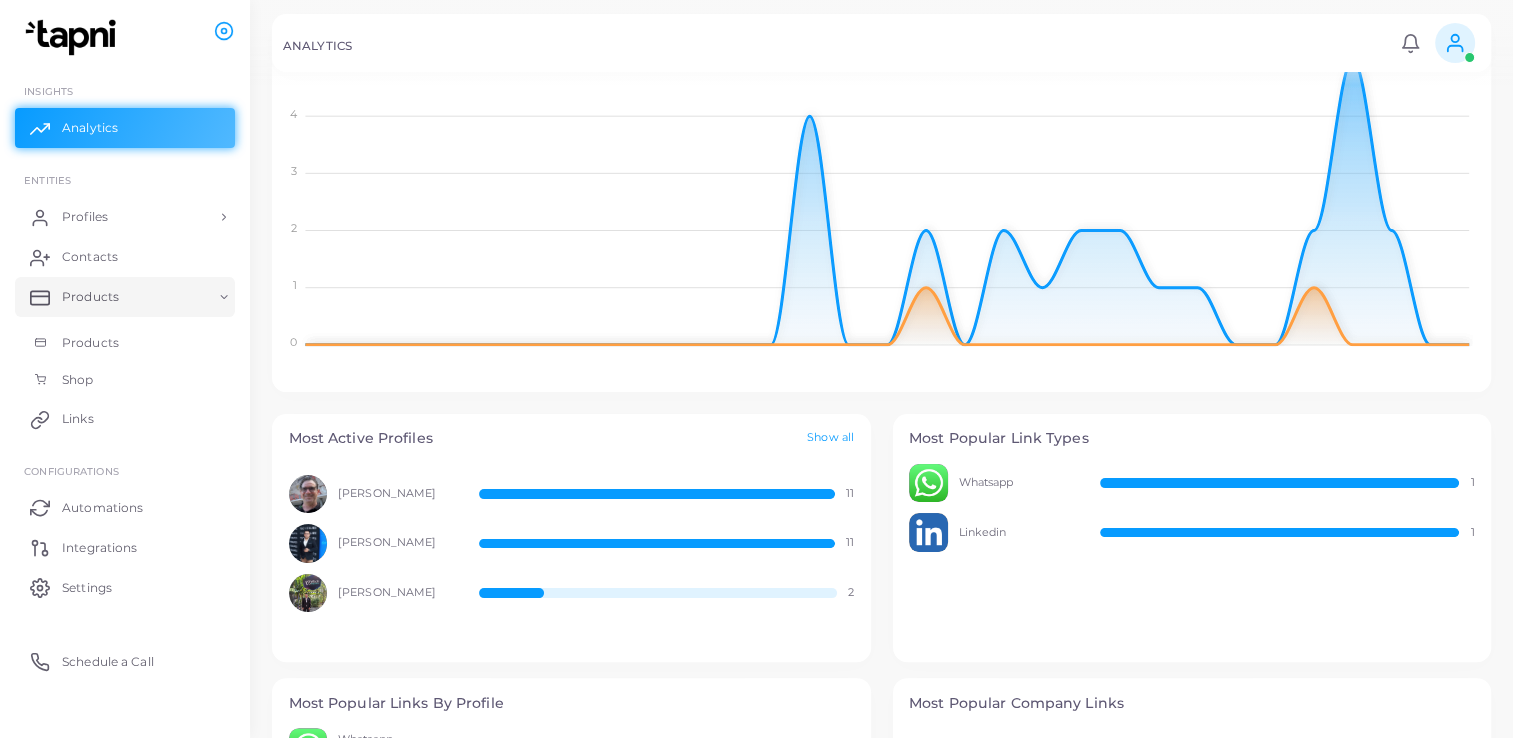 scroll, scrollTop: 507, scrollLeft: 0, axis: vertical 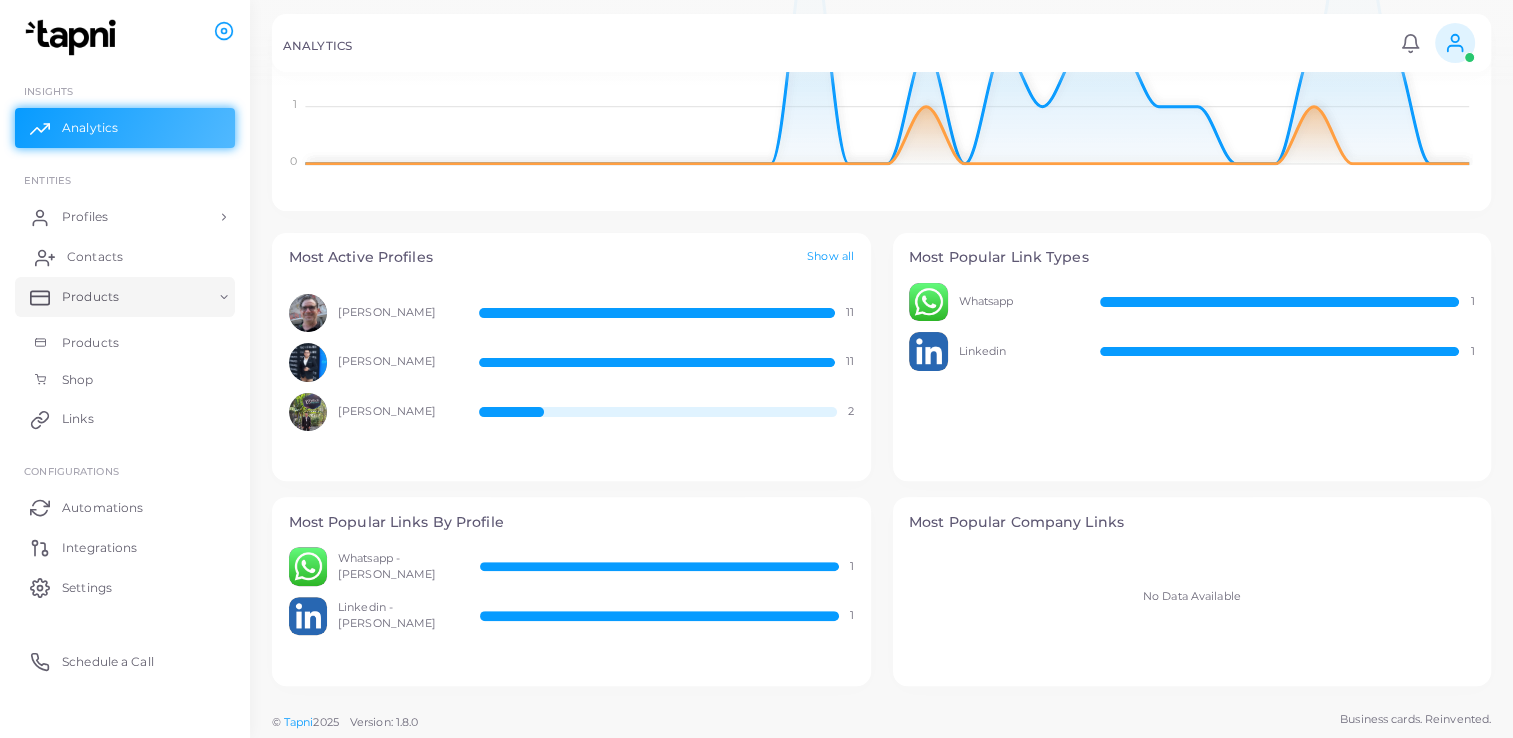 click on "Contacts" at bounding box center (125, 257) 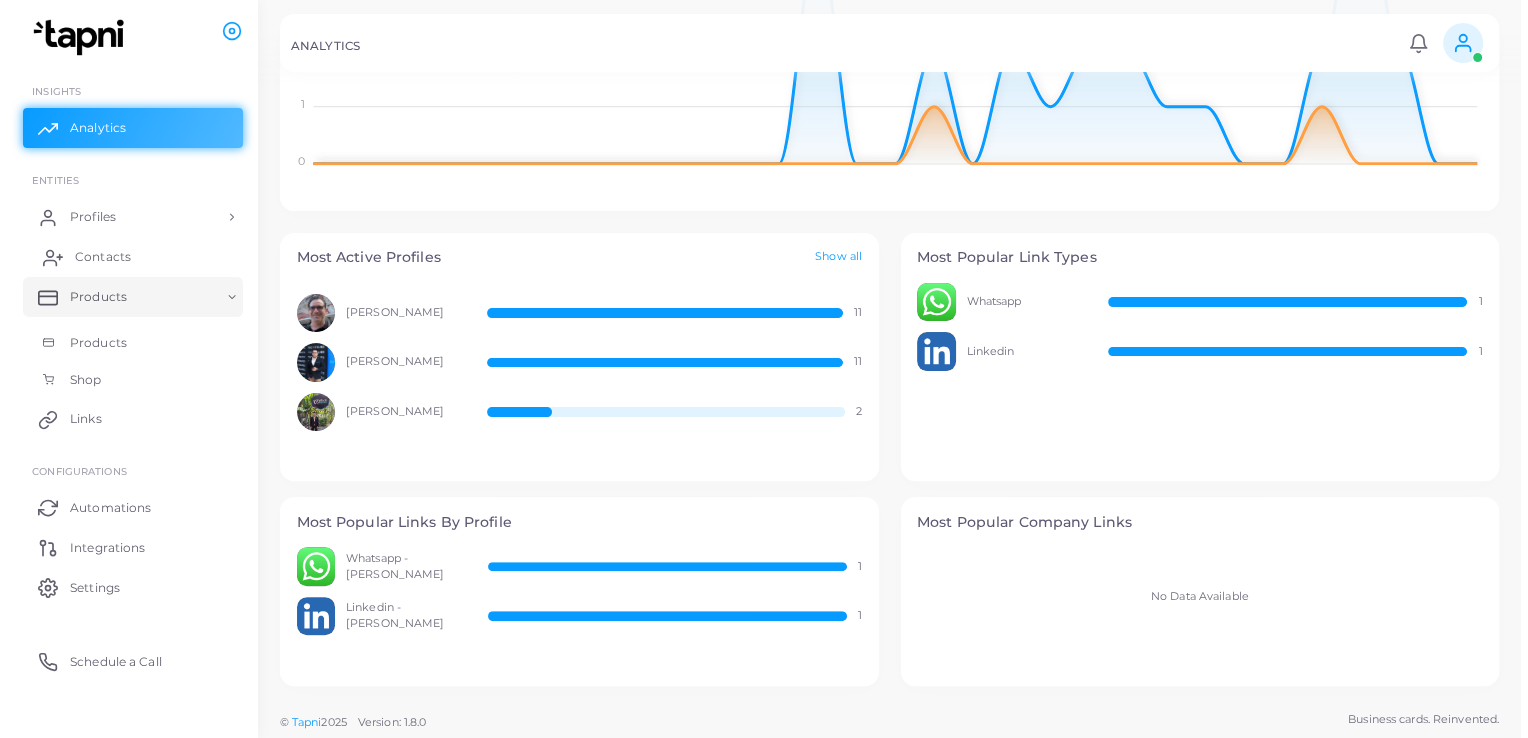 scroll, scrollTop: 0, scrollLeft: 0, axis: both 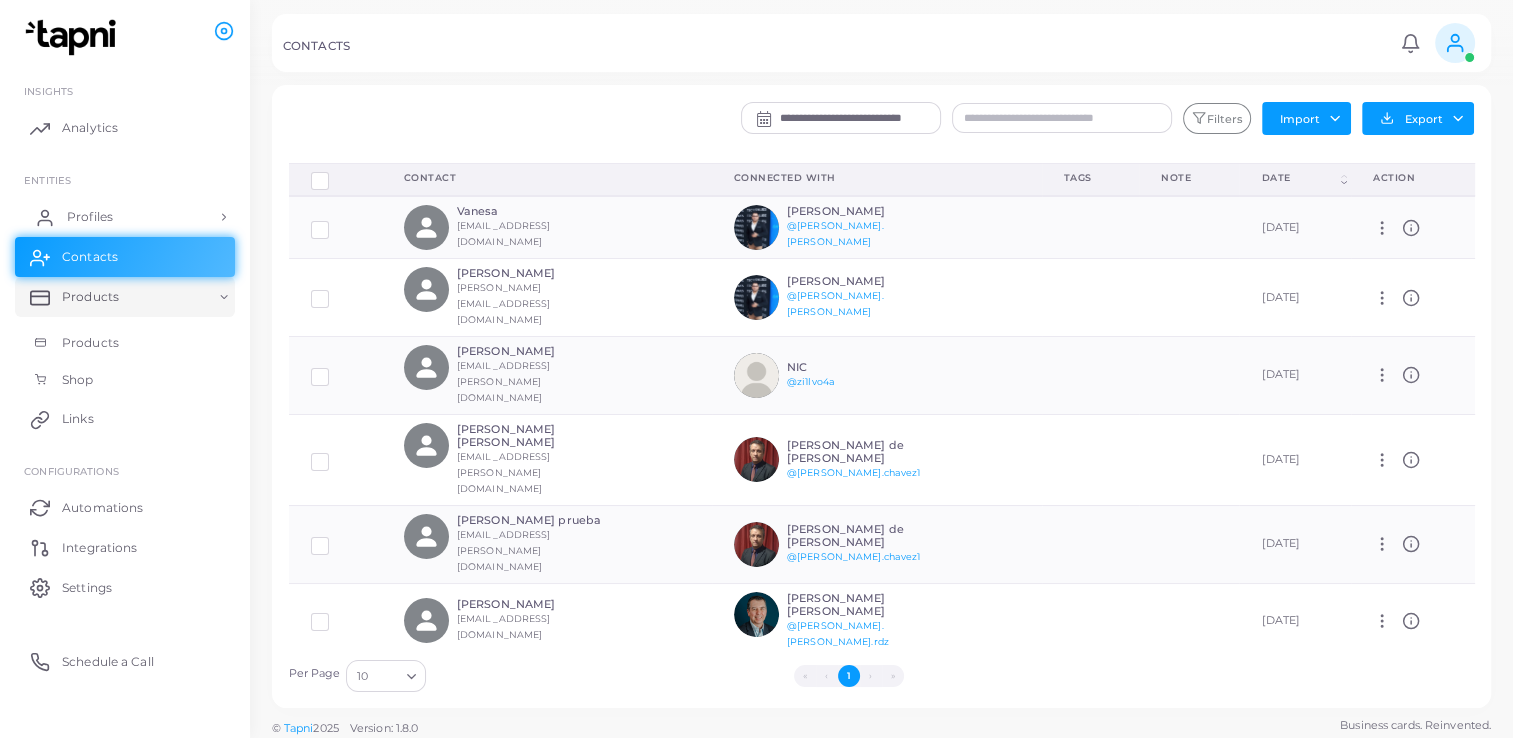 click on "Profiles" at bounding box center (125, 217) 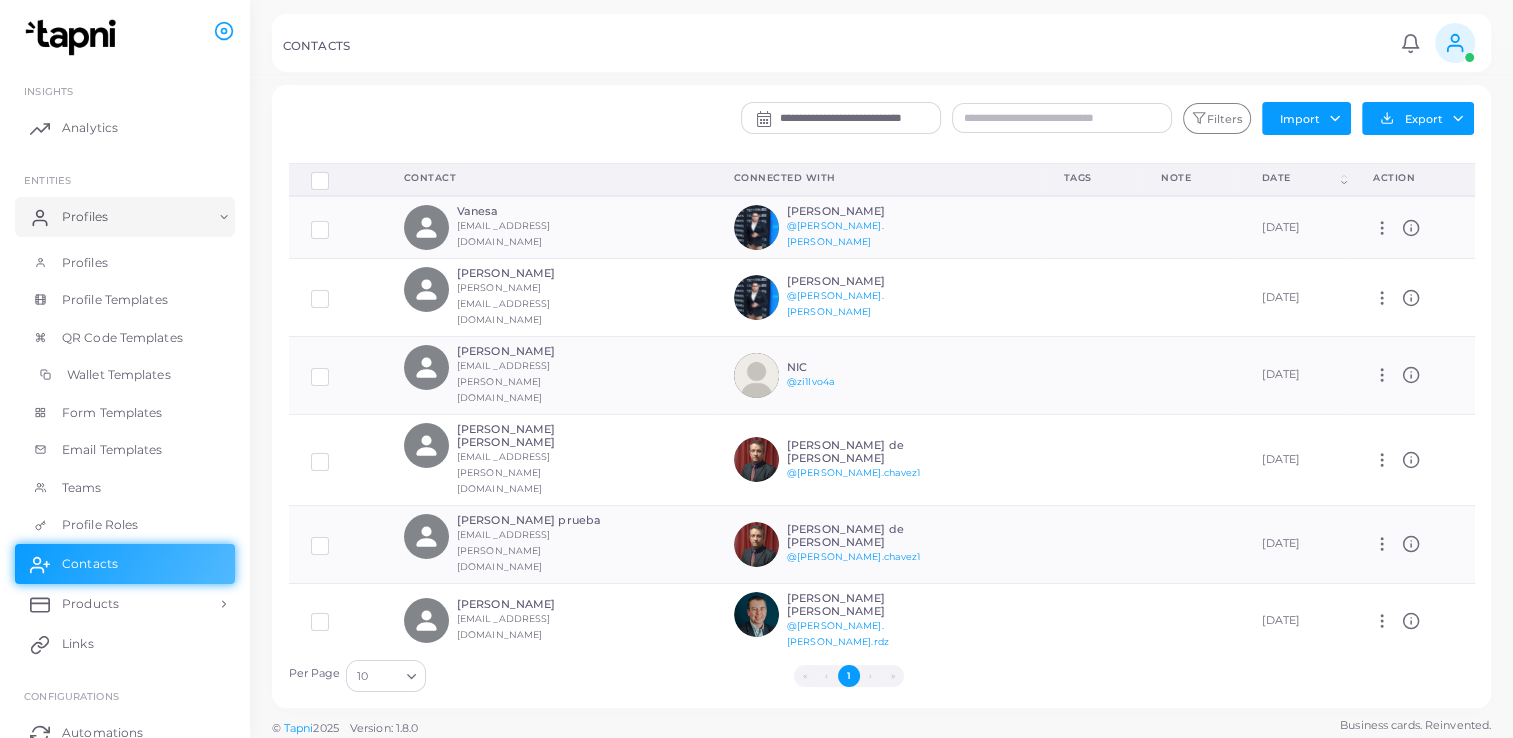 click on "Wallet Templates" at bounding box center [119, 375] 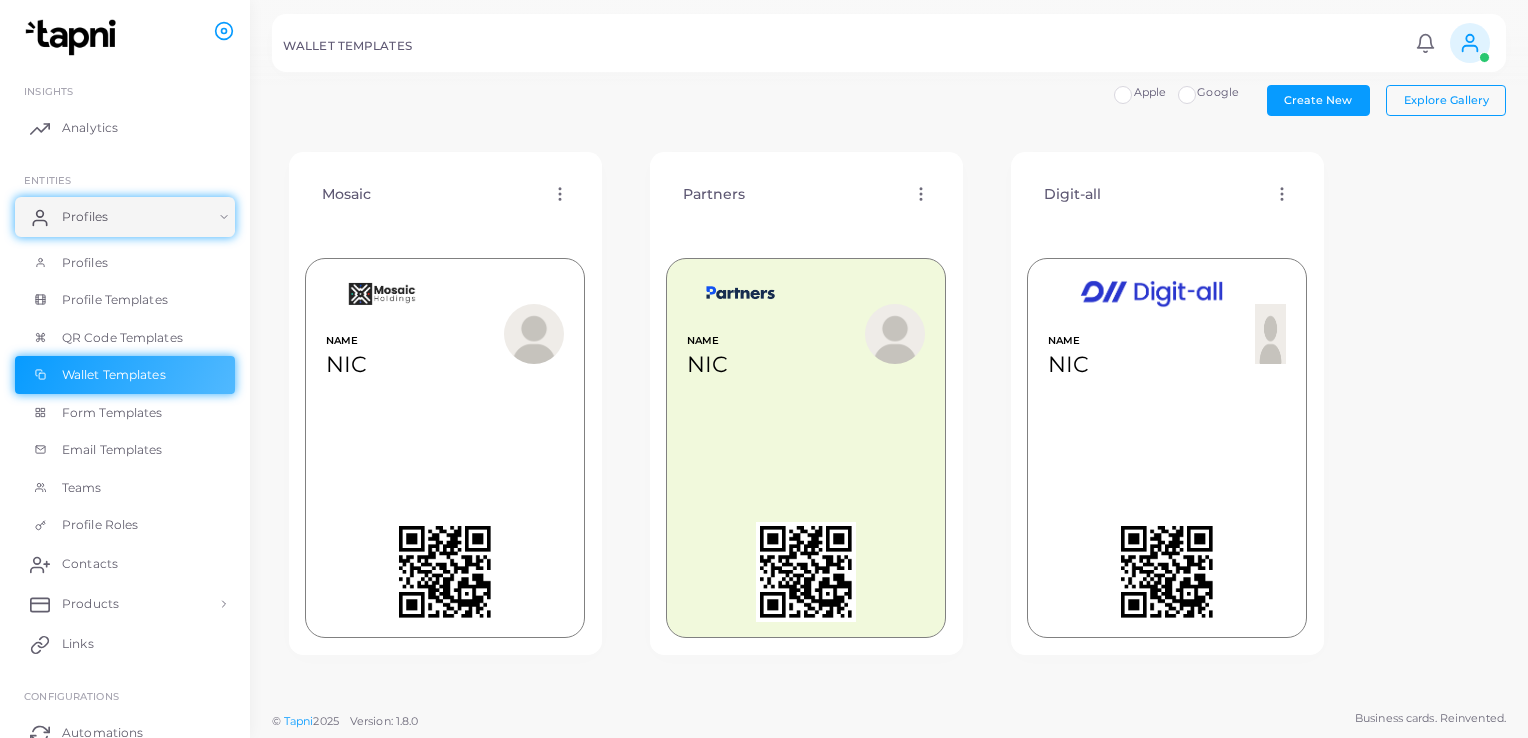click on "NAME [PERSON_NAME]" at bounding box center [383, 334] 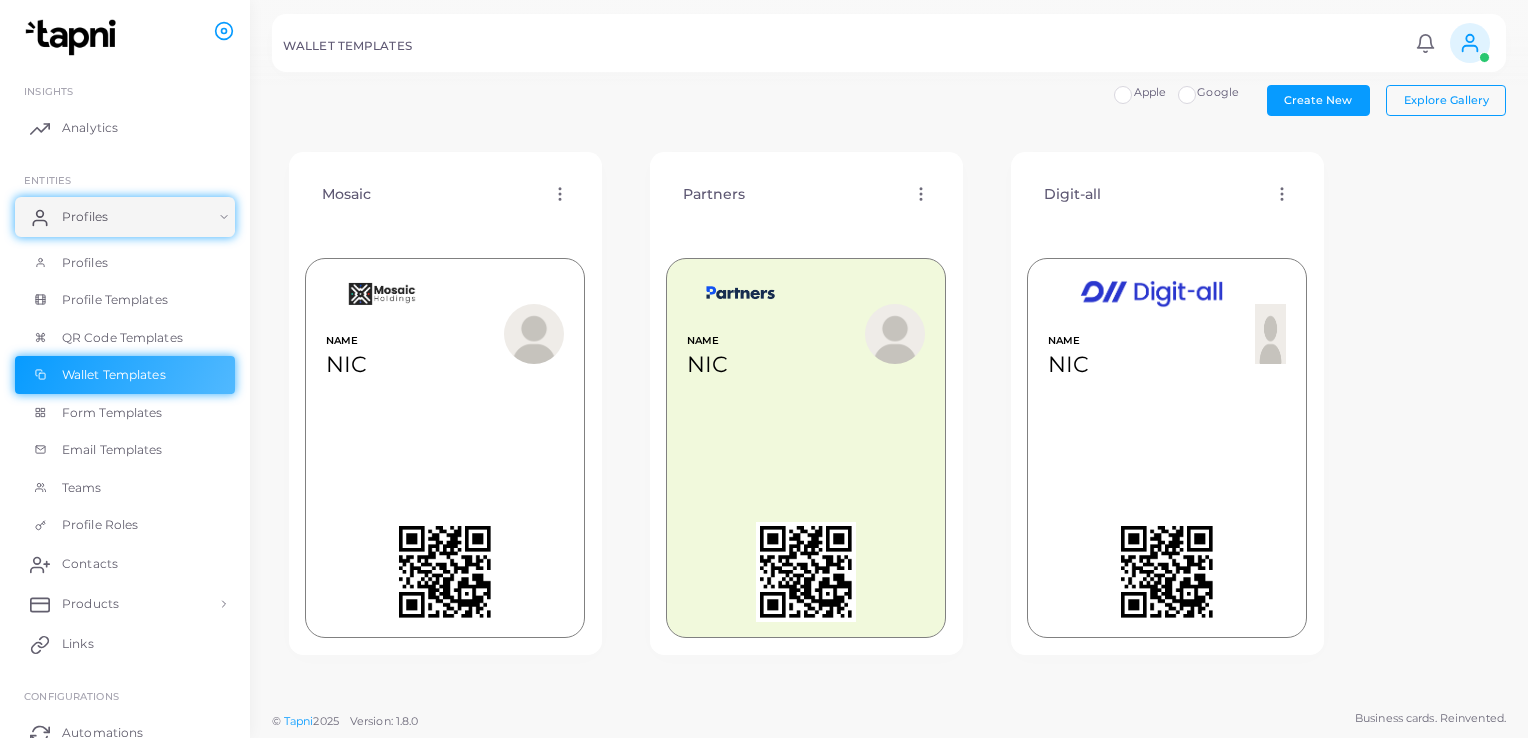 click on "Digit-all  Edit Template Assign template Duplicate Template Delete Template Copy Template ID" at bounding box center (1167, 194) 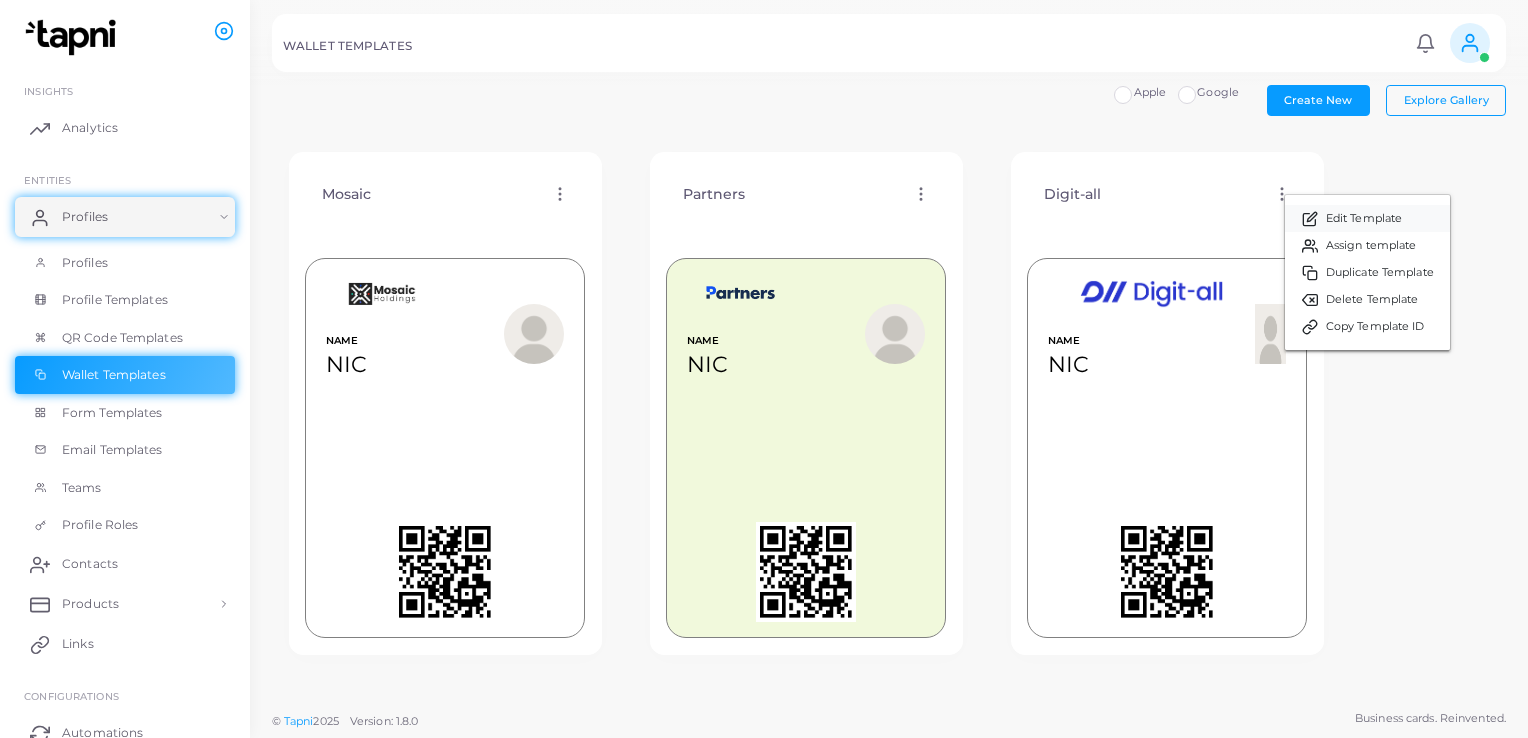 click on "Edit Template" at bounding box center [1367, 218] 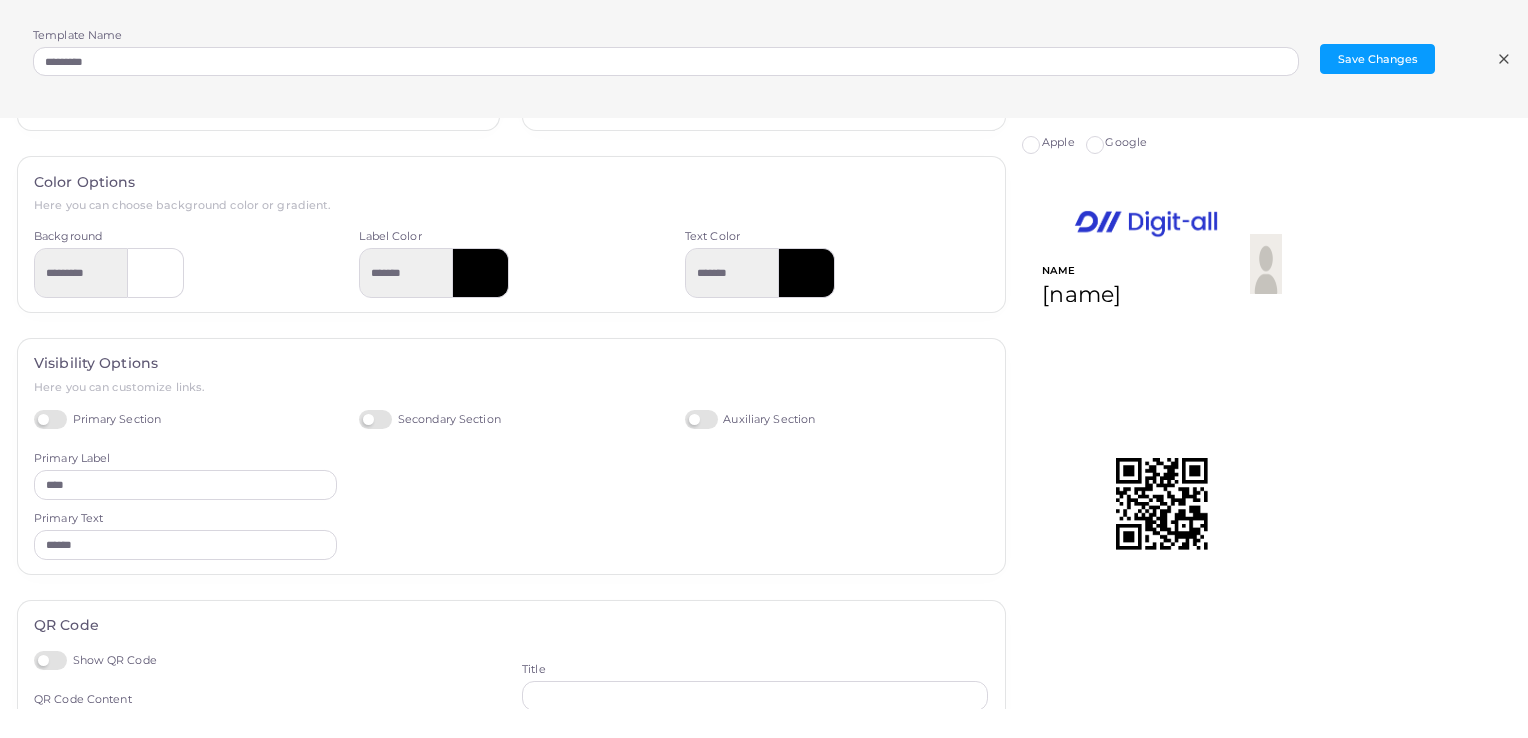scroll, scrollTop: 408, scrollLeft: 0, axis: vertical 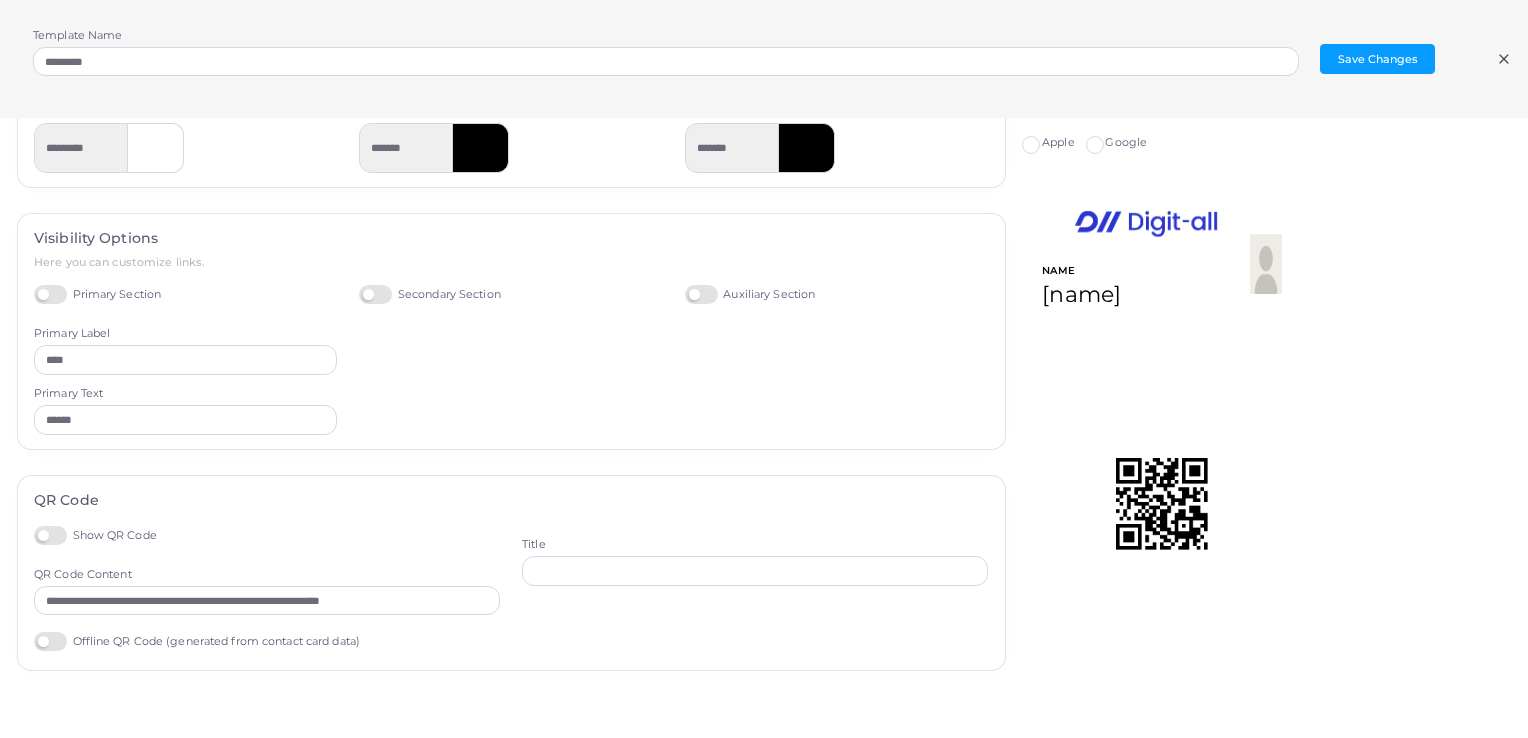 click 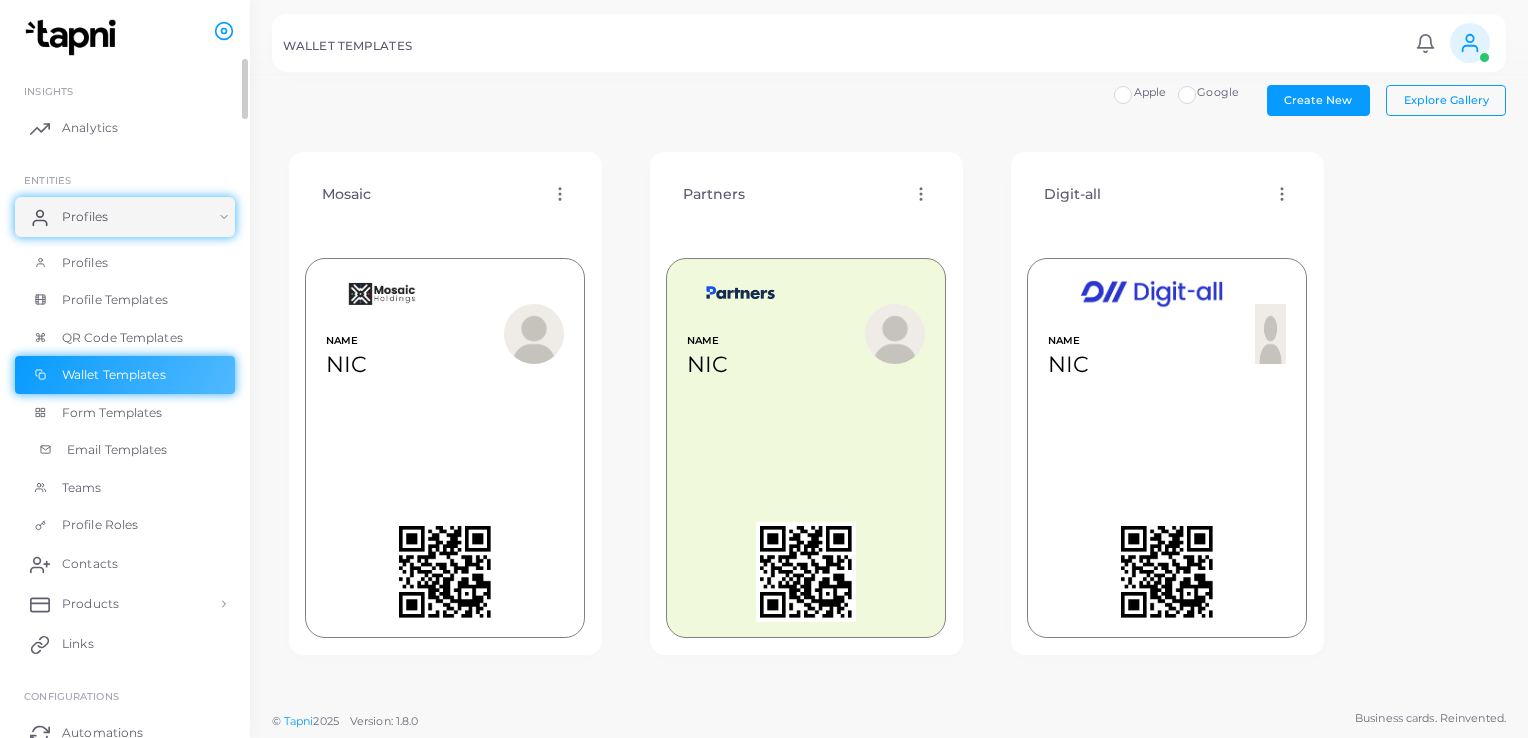 click on "Email Templates" at bounding box center (117, 450) 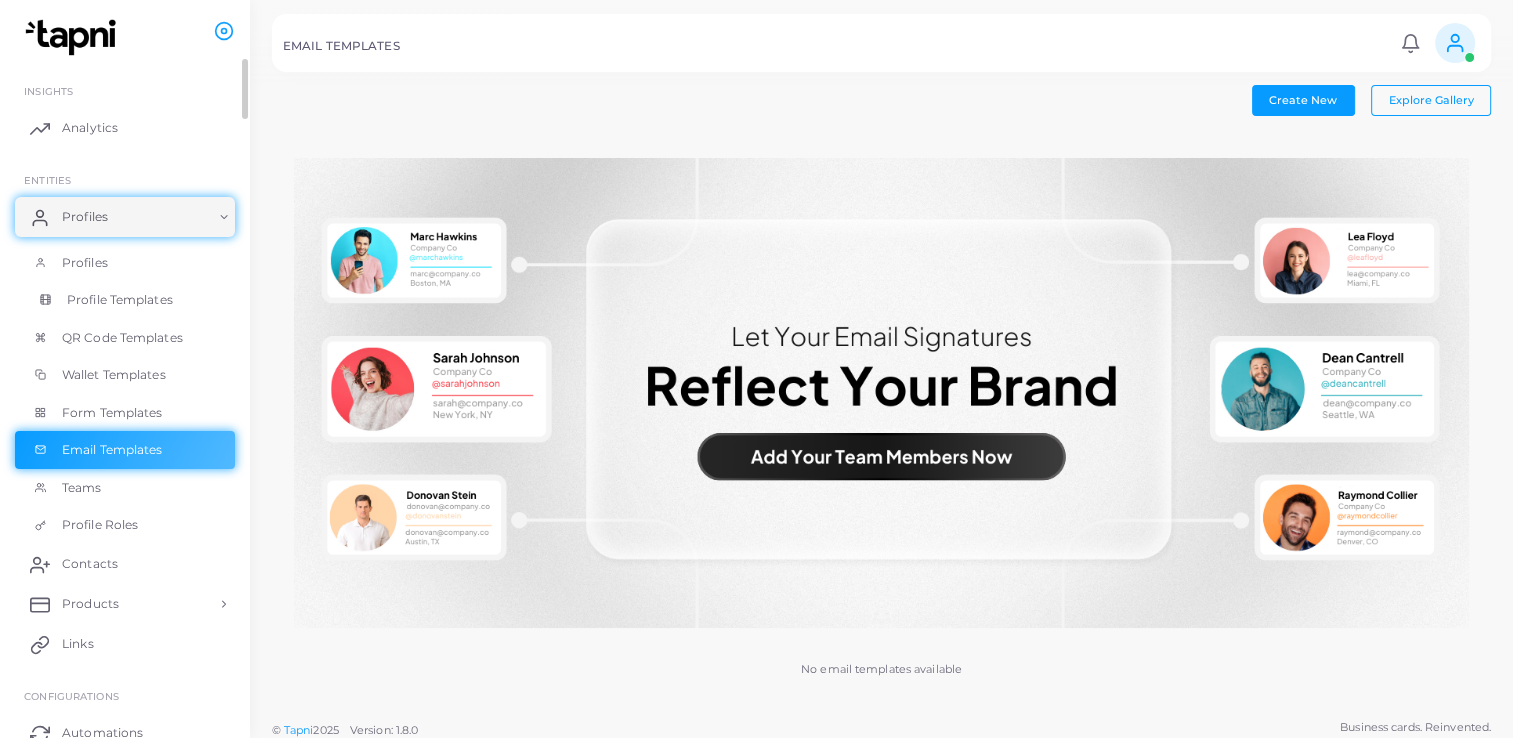 click on "Profile Templates" at bounding box center [125, 300] 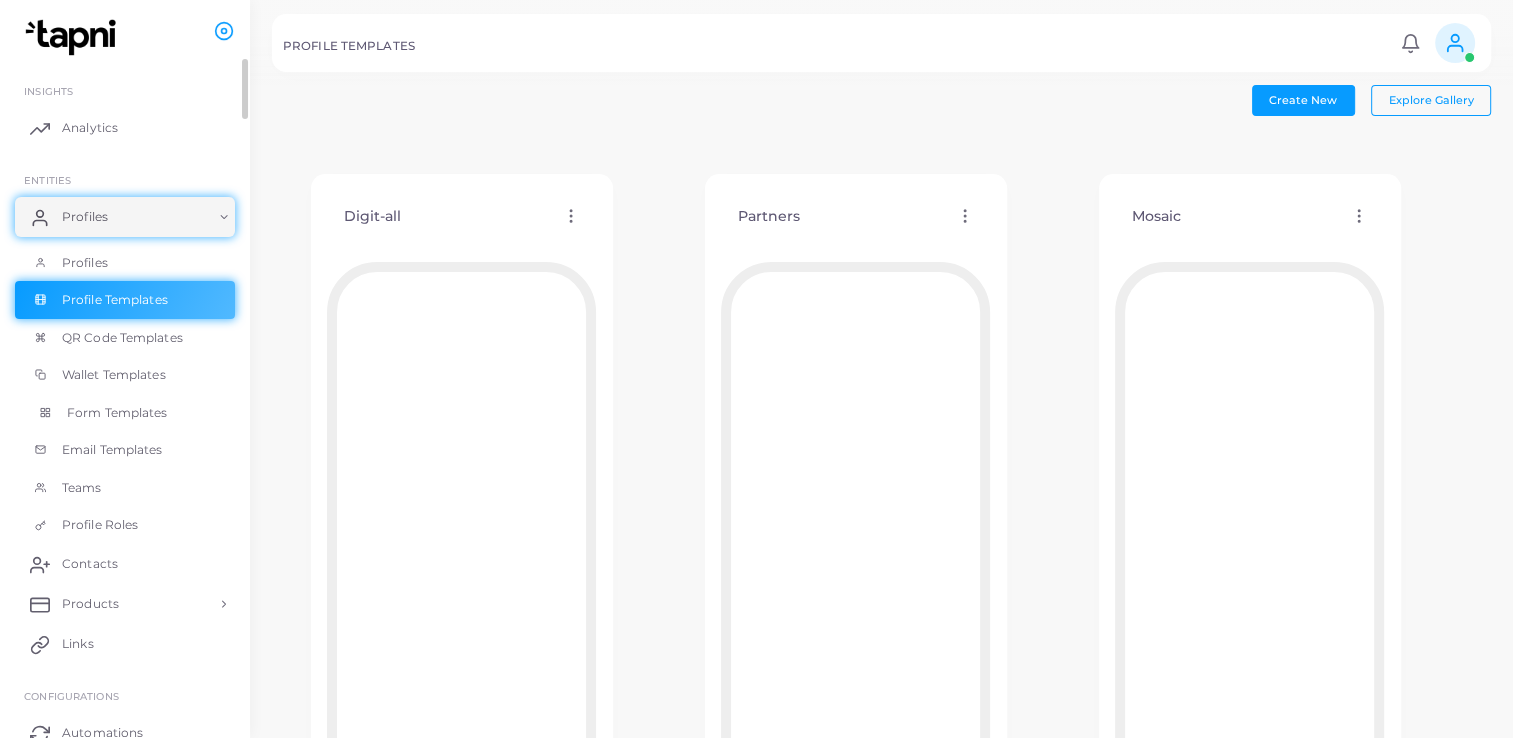 click on "Form Templates" at bounding box center (117, 413) 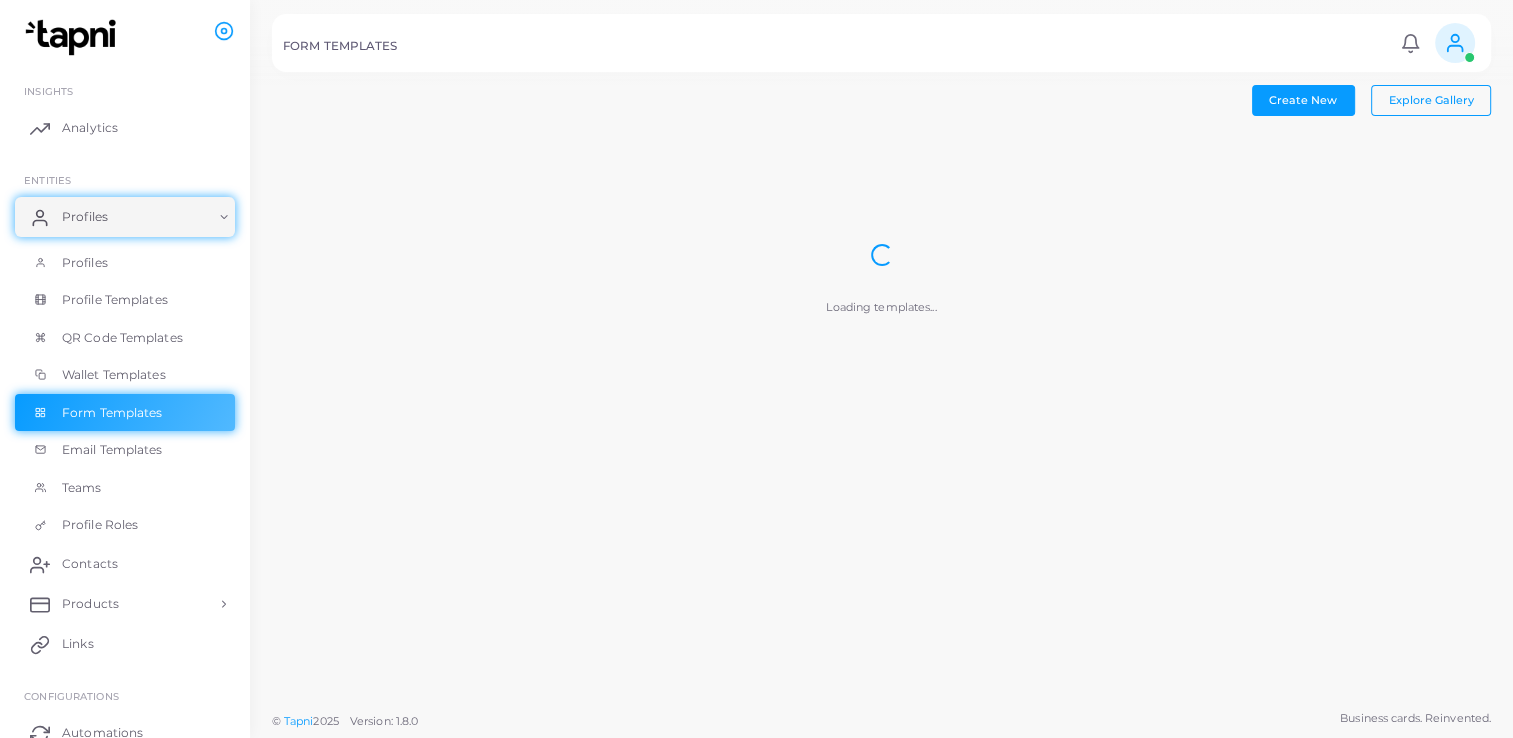 scroll, scrollTop: 61, scrollLeft: 0, axis: vertical 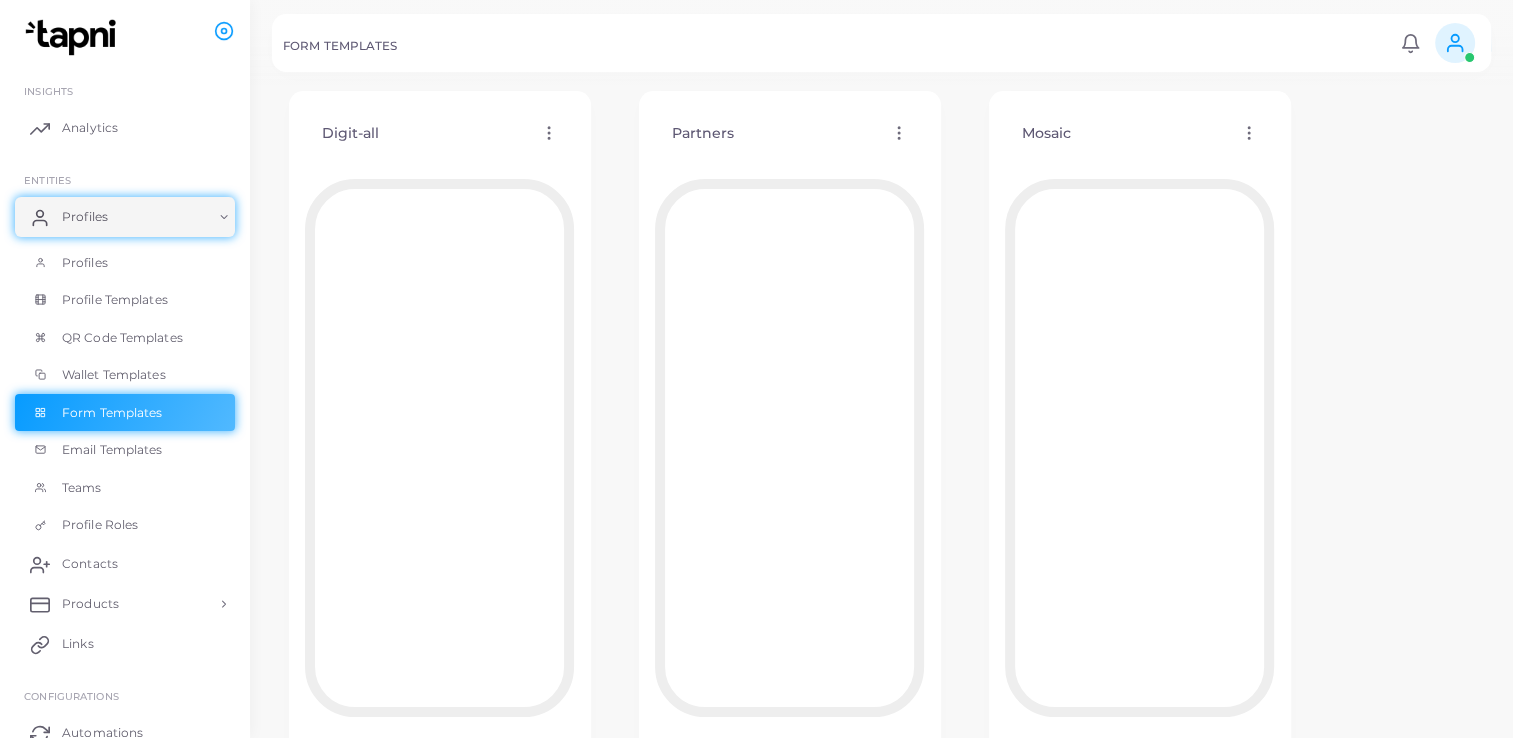 click 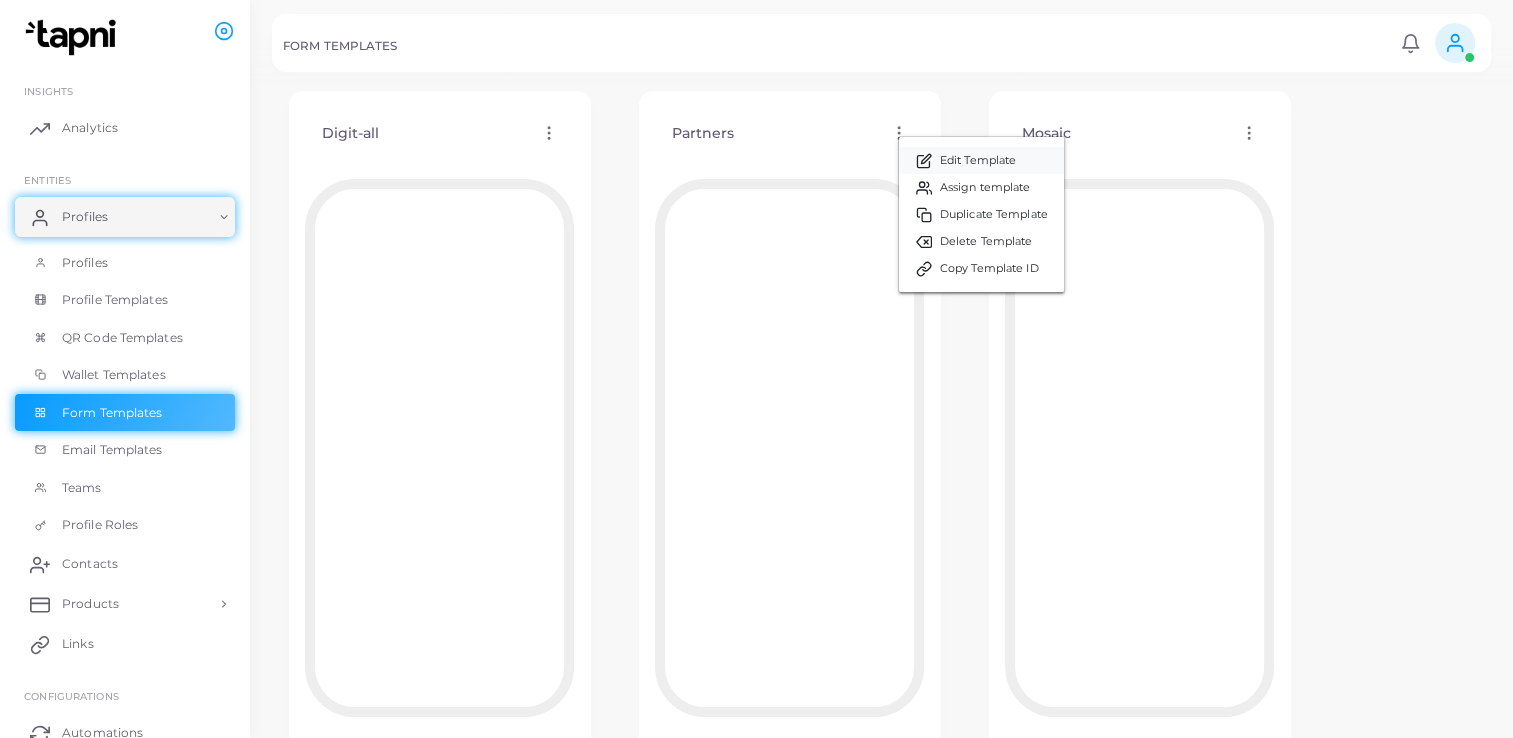 click on "Edit Template" at bounding box center [981, 160] 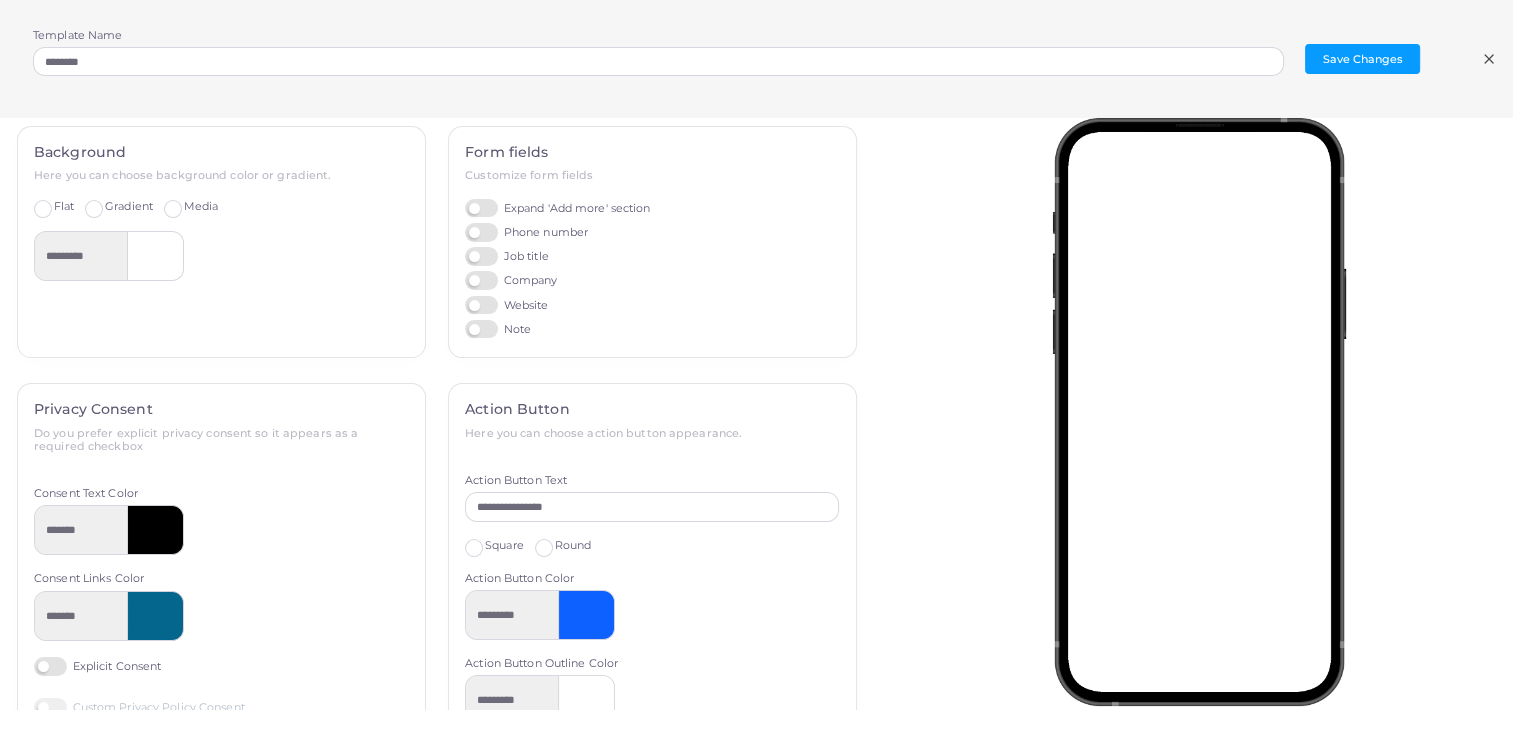 scroll, scrollTop: 428, scrollLeft: 0, axis: vertical 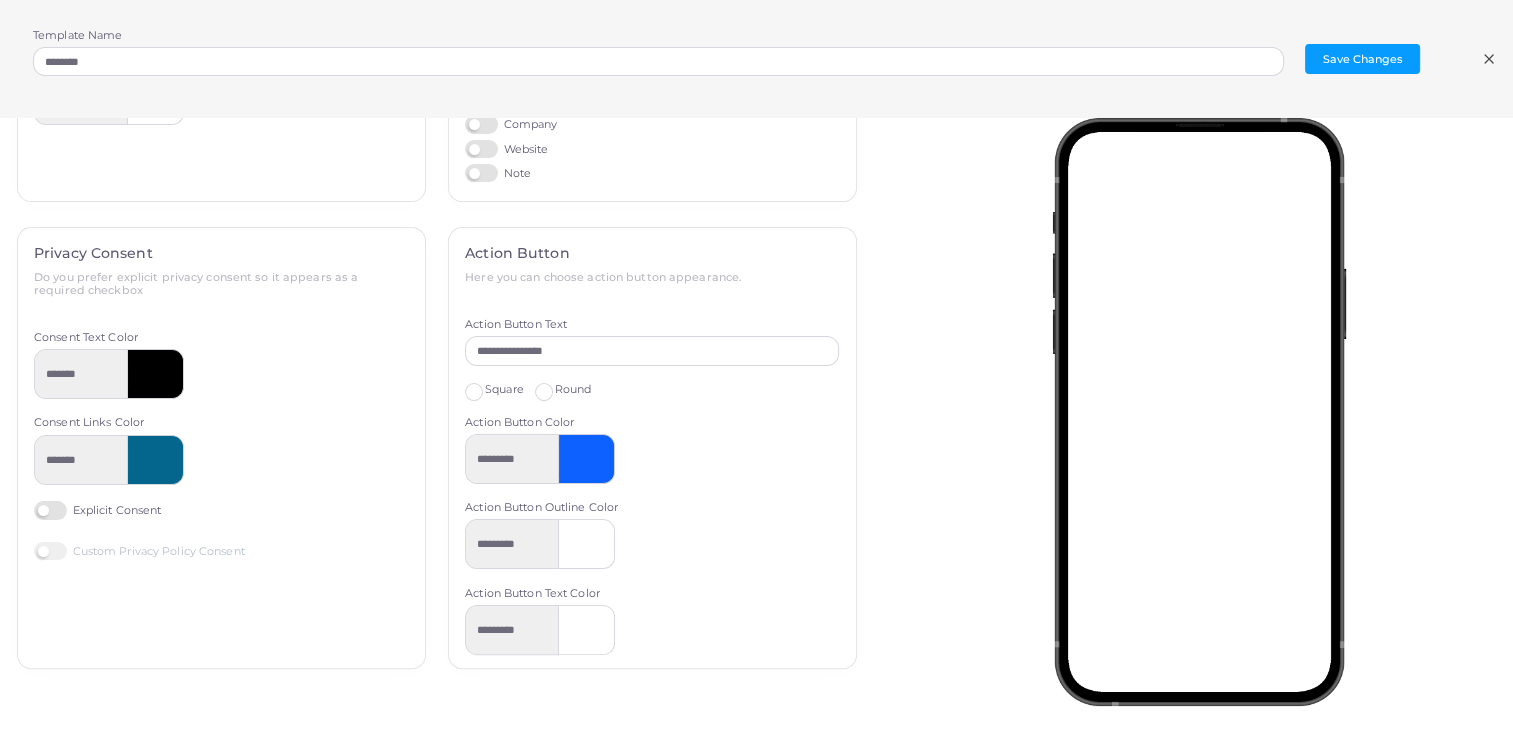 click on "Custom Privacy Policy Consent" at bounding box center (139, 551) 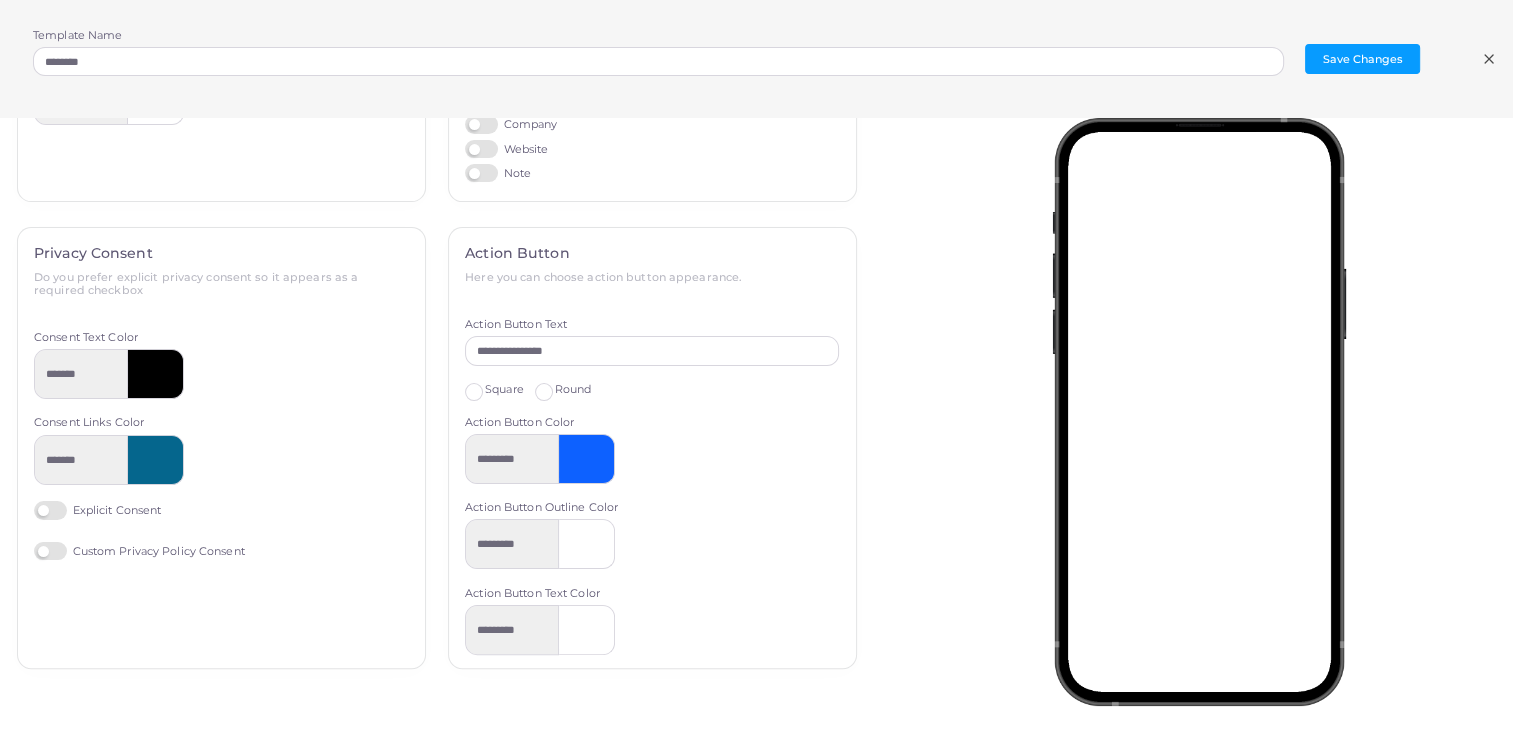 scroll, scrollTop: 109, scrollLeft: 0, axis: vertical 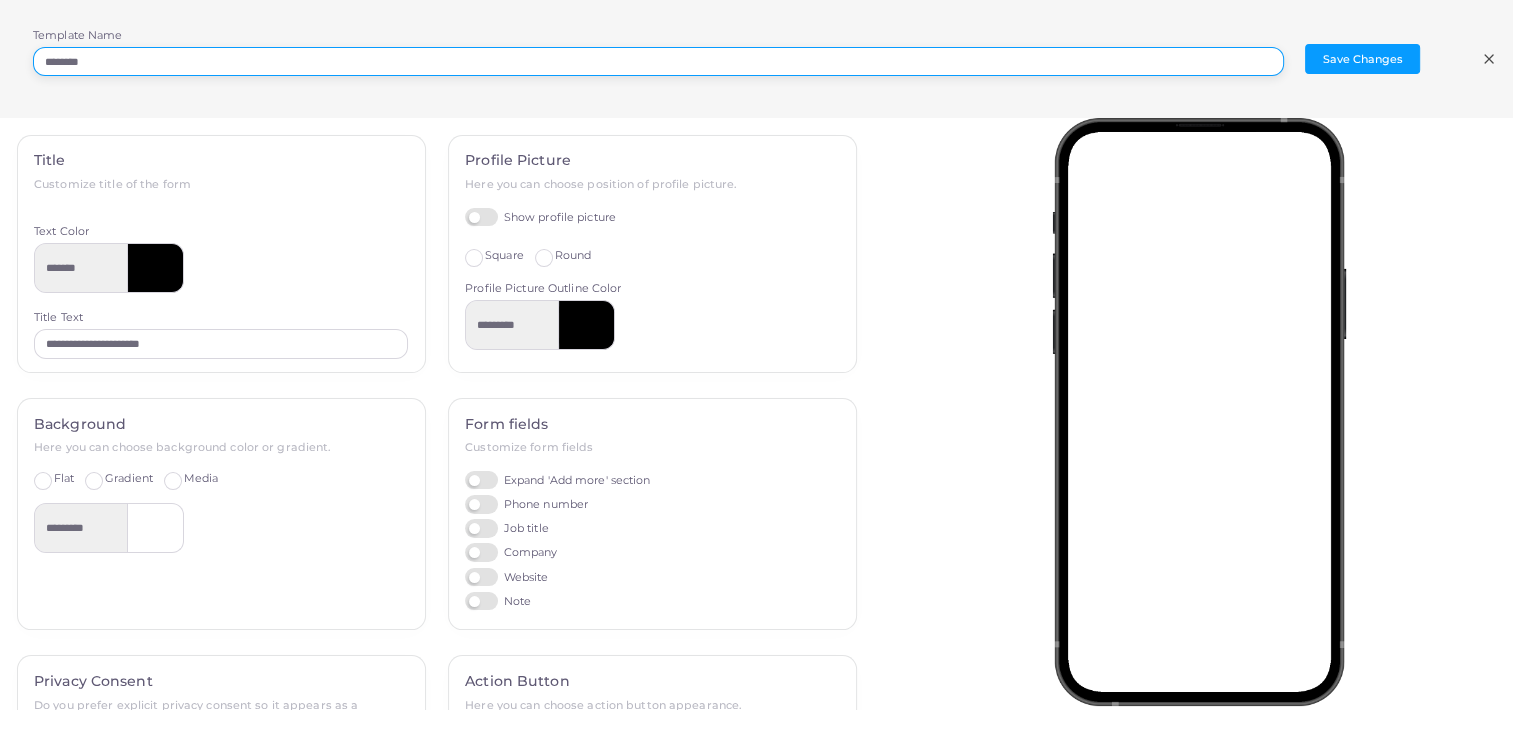 click on "********" at bounding box center (658, 62) 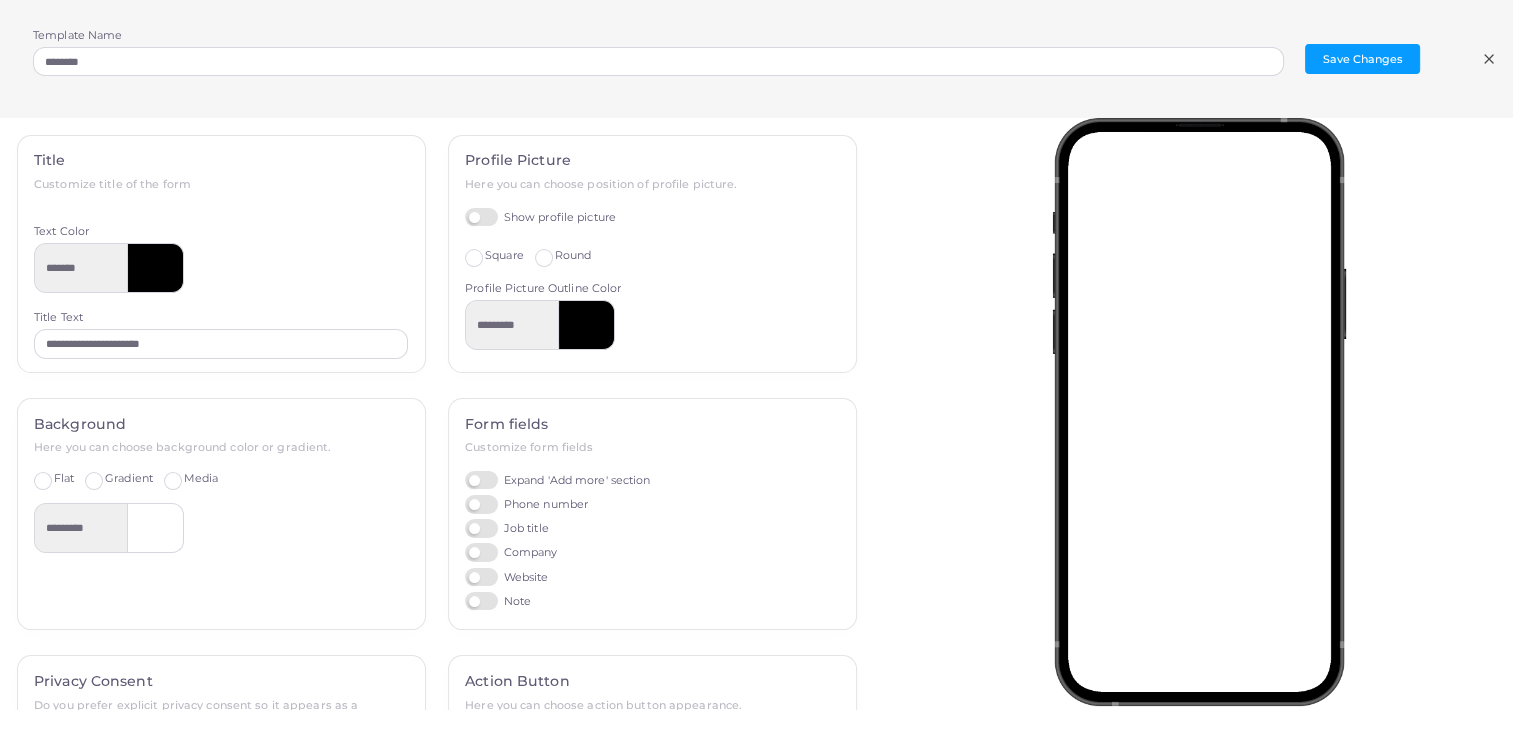 click 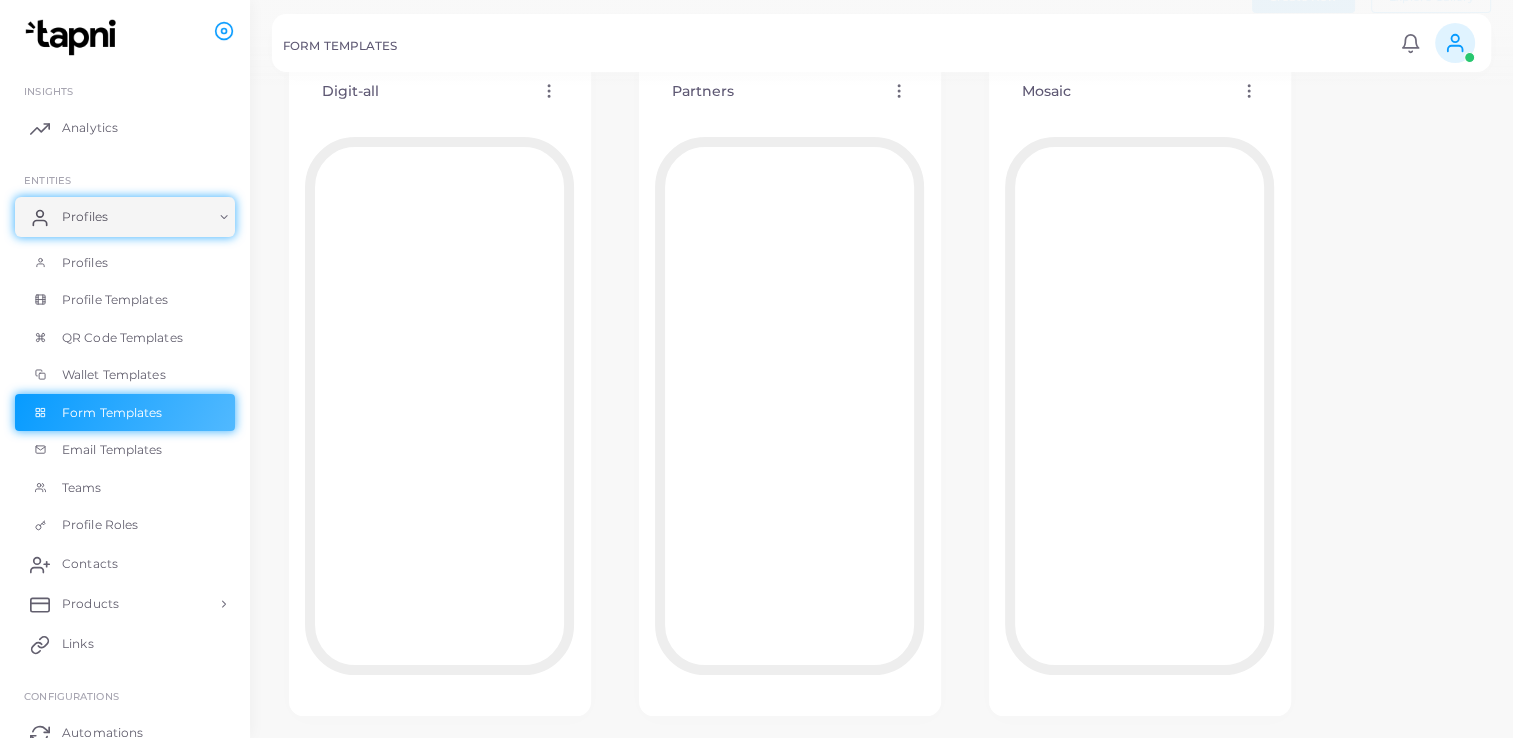 scroll, scrollTop: 104, scrollLeft: 0, axis: vertical 